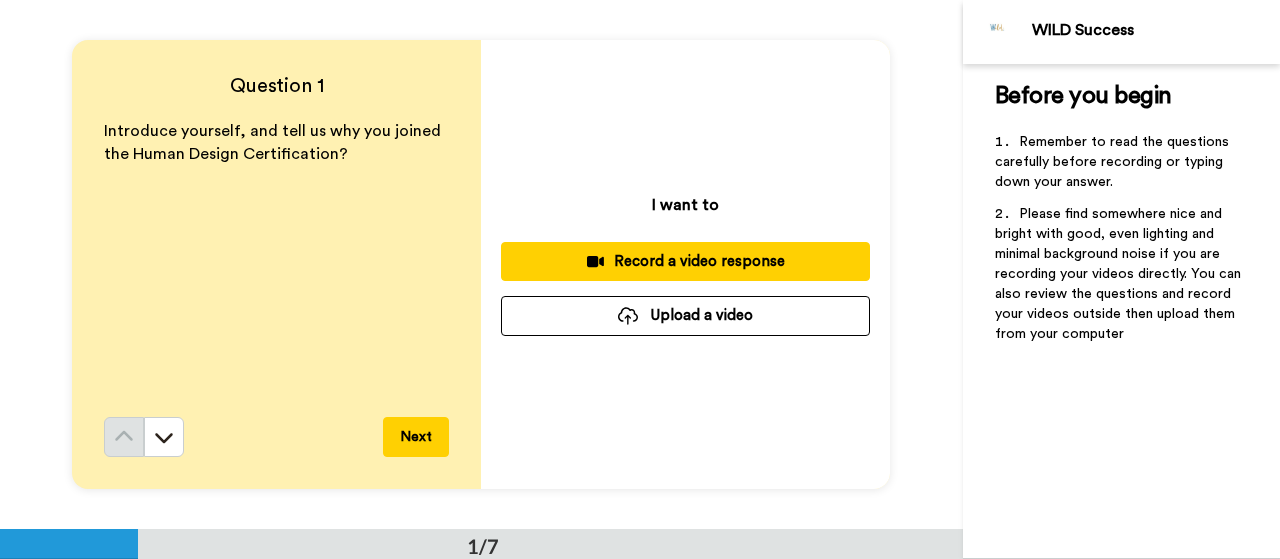 scroll, scrollTop: 0, scrollLeft: 0, axis: both 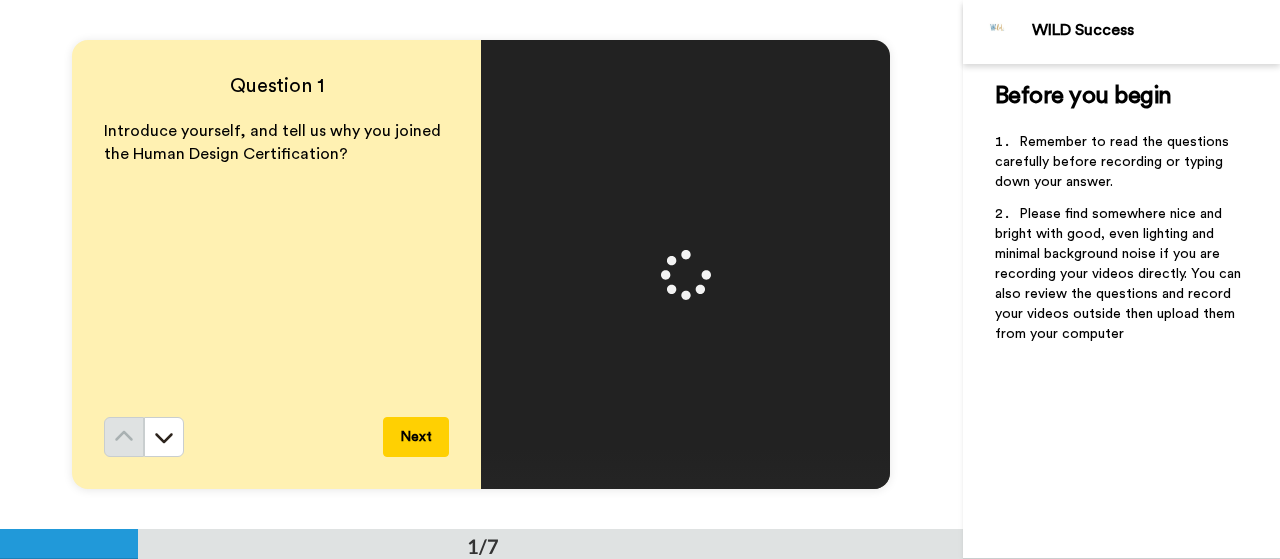 click on "Next" at bounding box center [416, 437] 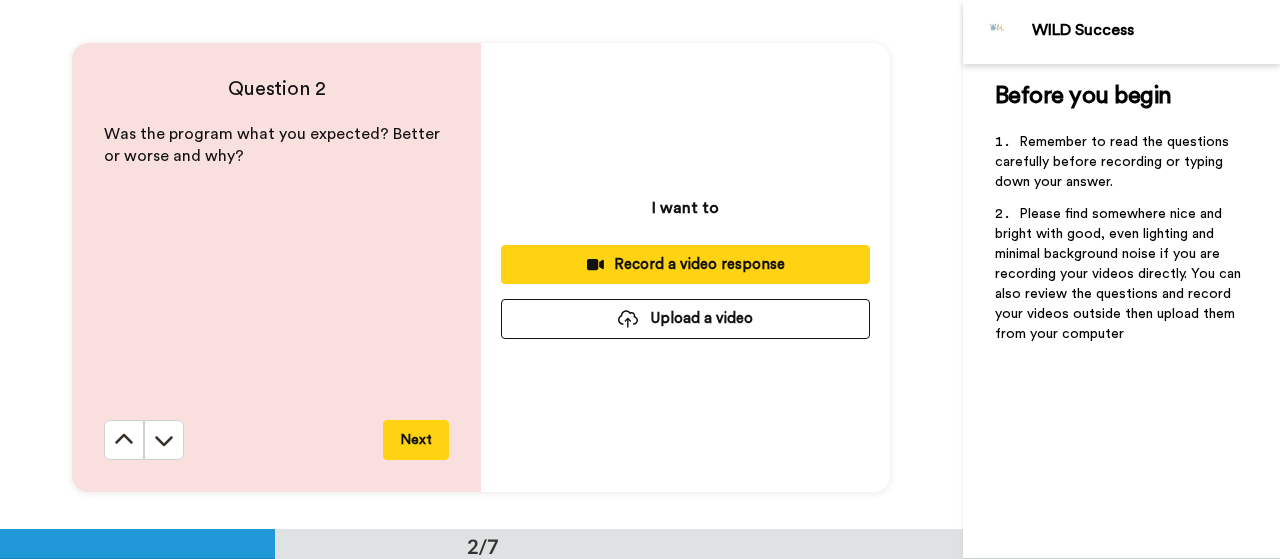 scroll, scrollTop: 530, scrollLeft: 0, axis: vertical 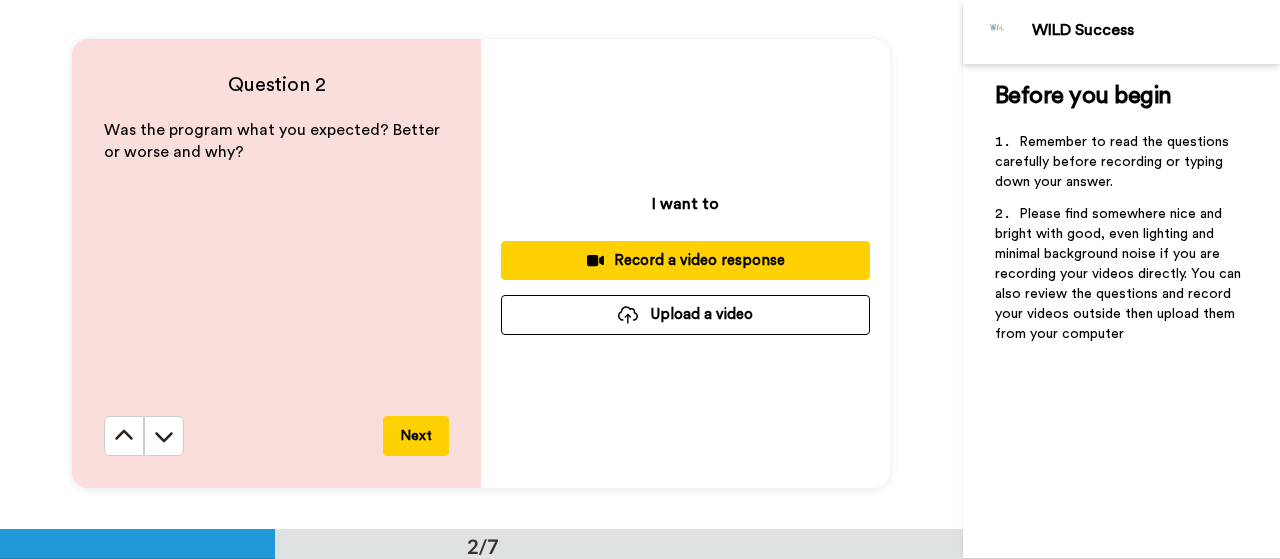 click on "Upload a video" at bounding box center (685, 314) 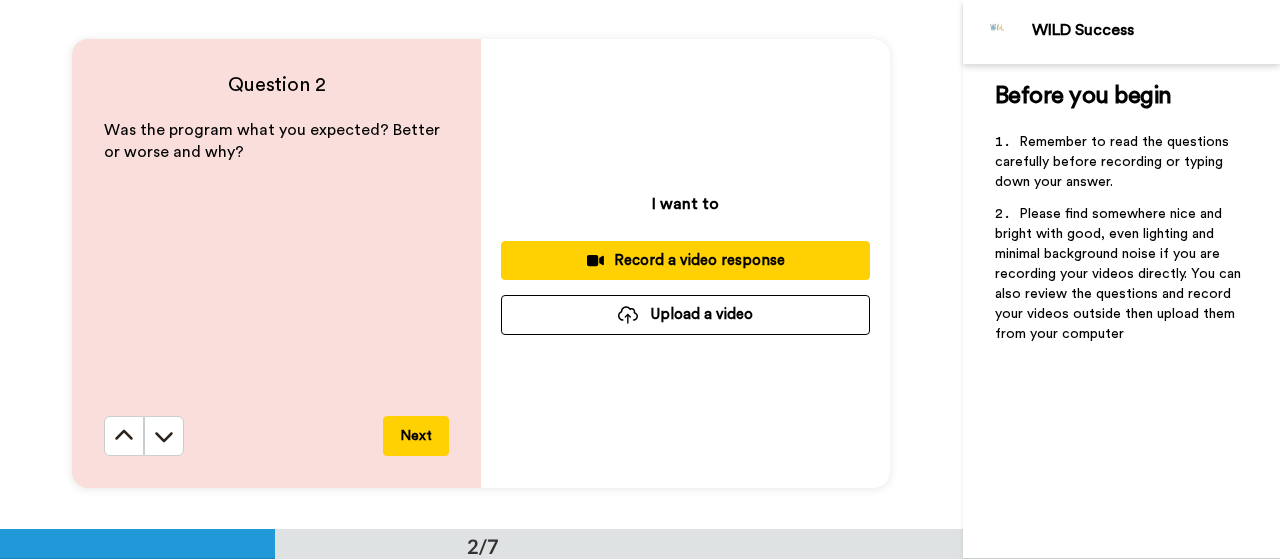 click on "Next" at bounding box center (416, 436) 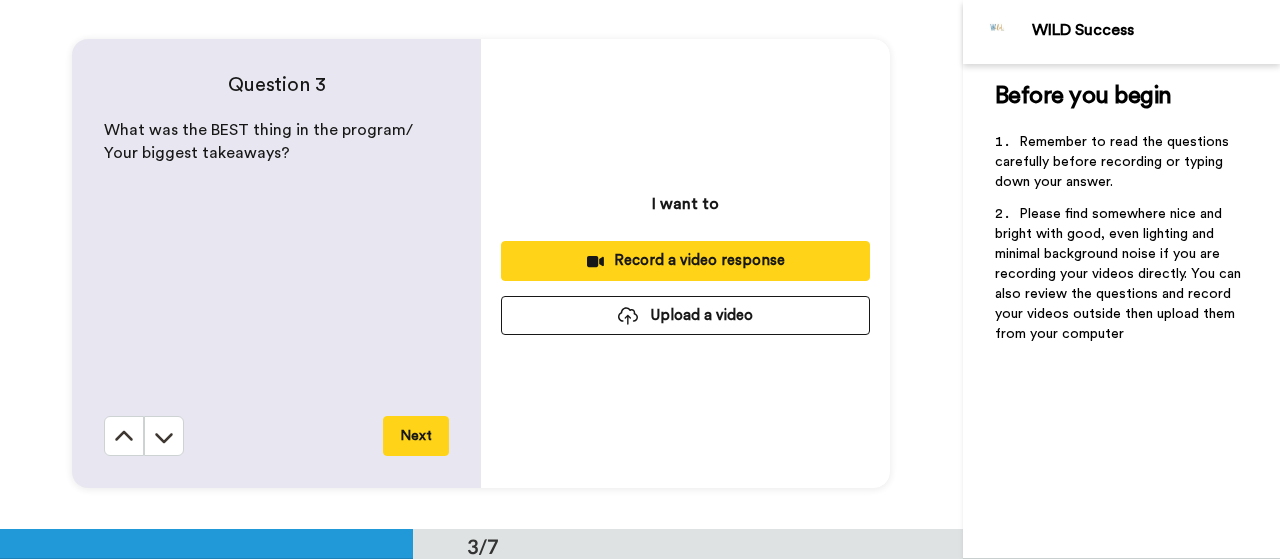 scroll, scrollTop: 1059, scrollLeft: 0, axis: vertical 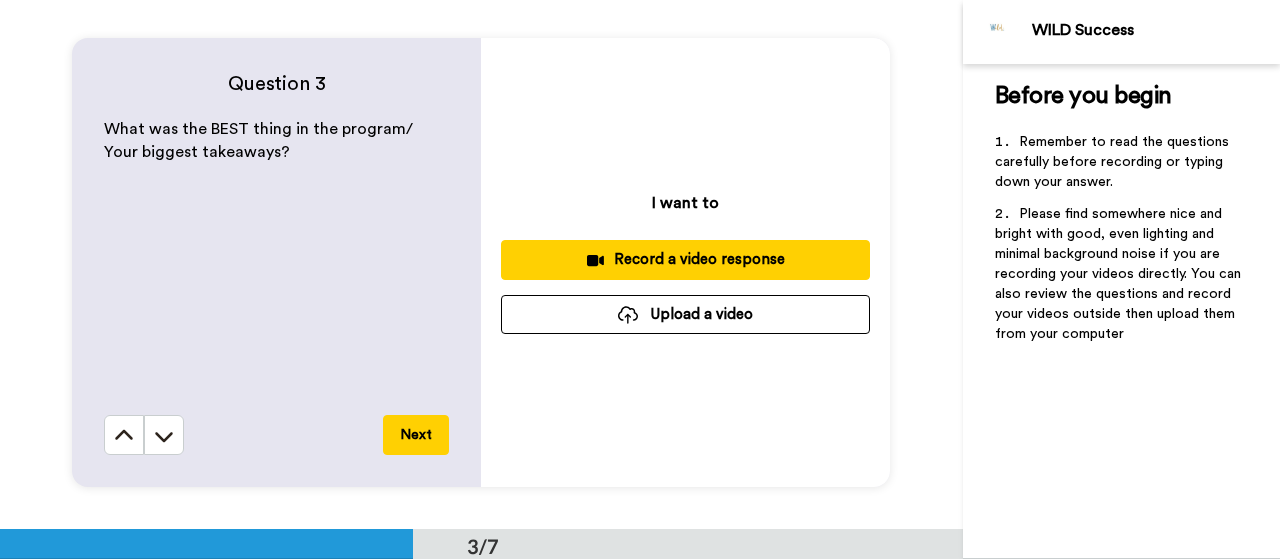 click on "Upload a video" at bounding box center (685, 314) 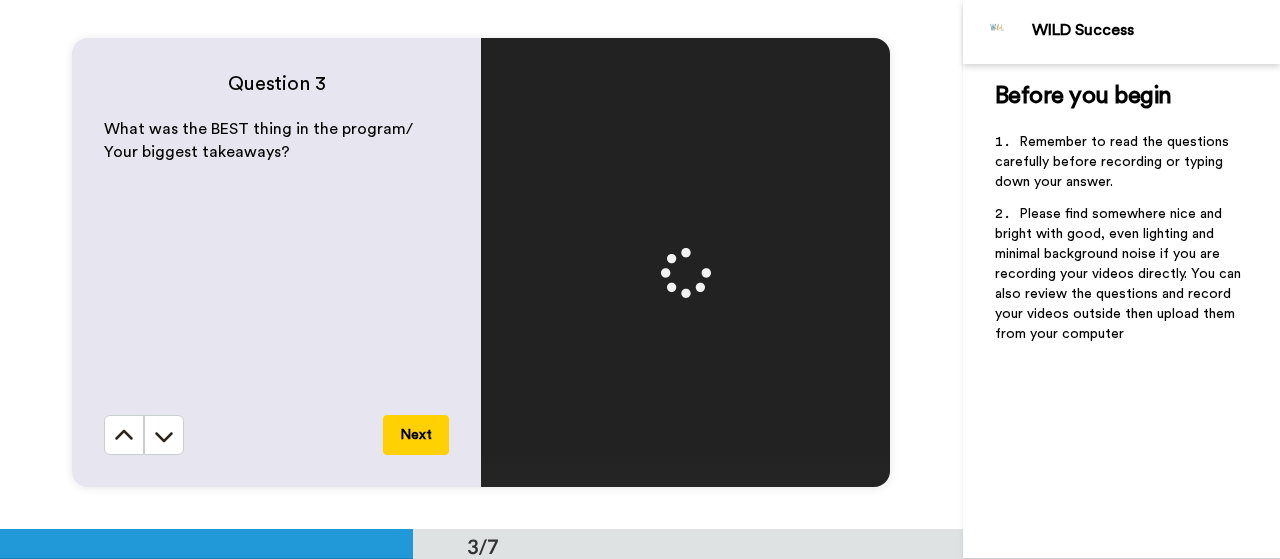 click on "Next" at bounding box center [416, 435] 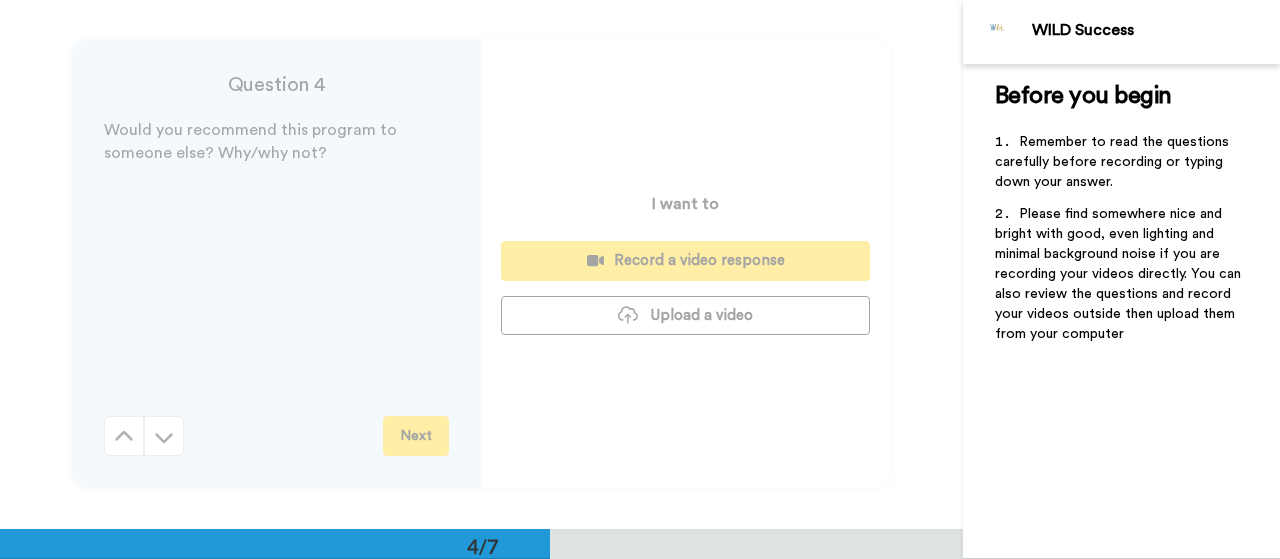 scroll, scrollTop: 1588, scrollLeft: 0, axis: vertical 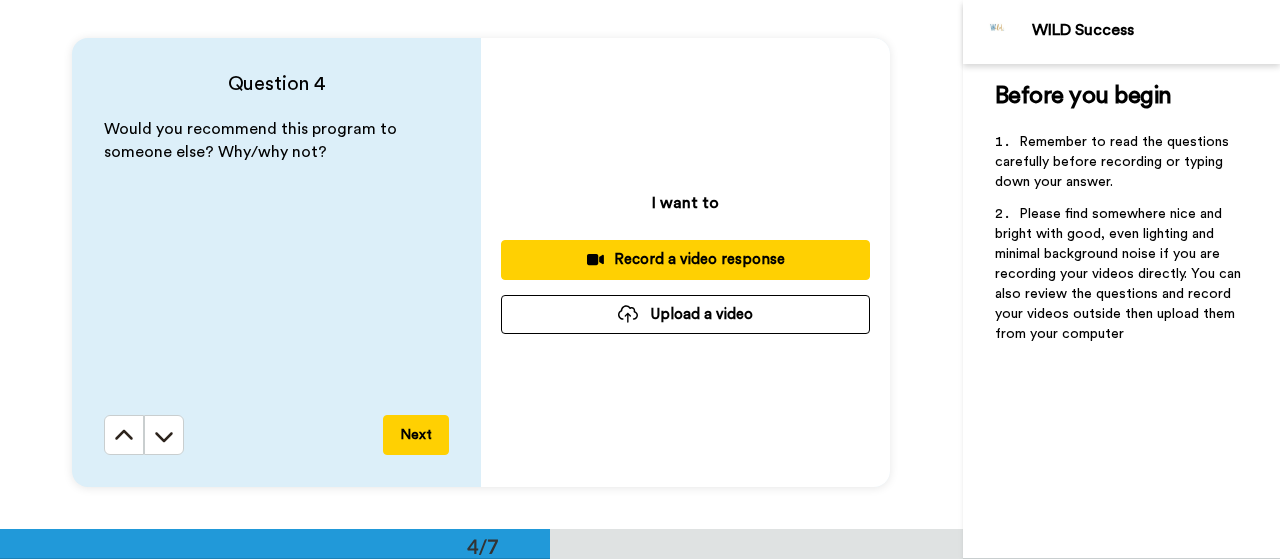 click on "Upload a video" at bounding box center (685, 314) 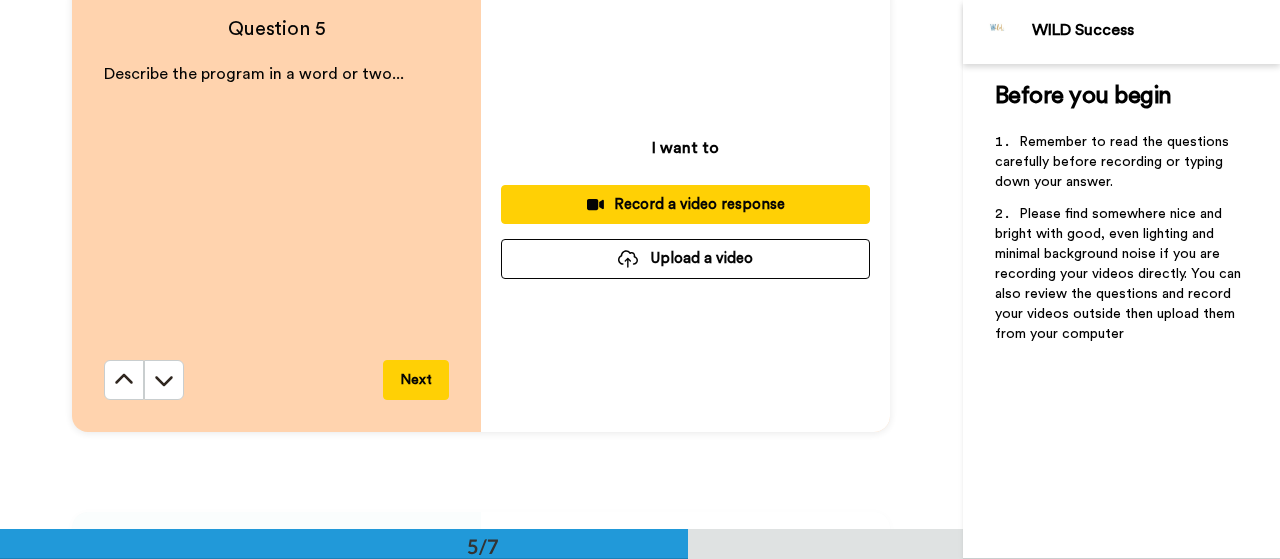 scroll, scrollTop: 2100, scrollLeft: 0, axis: vertical 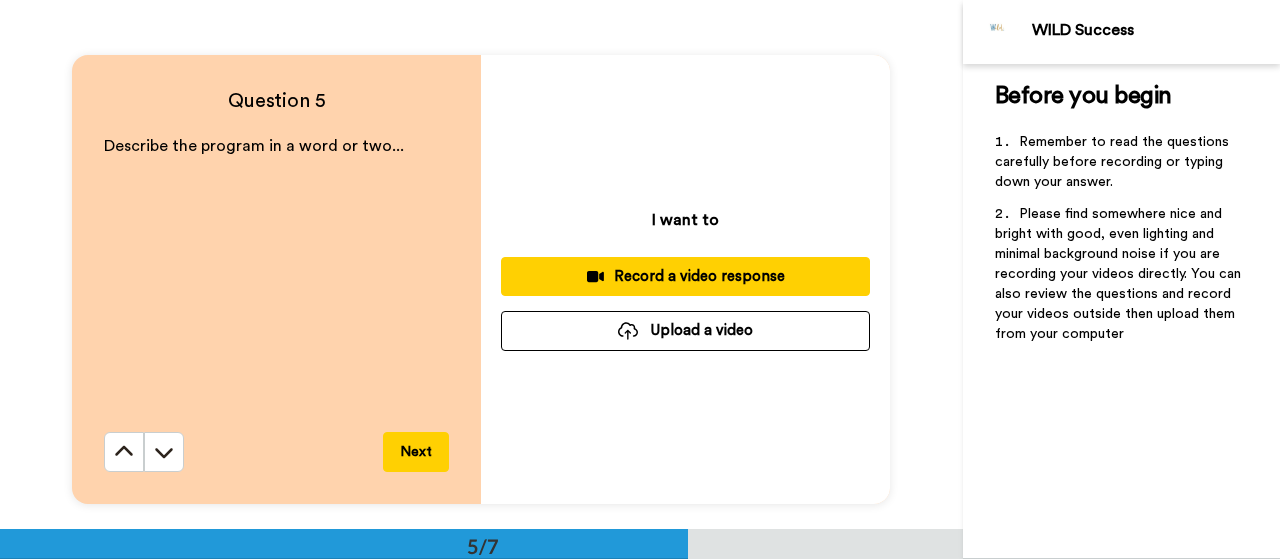 click on "Upload a video" at bounding box center [685, 330] 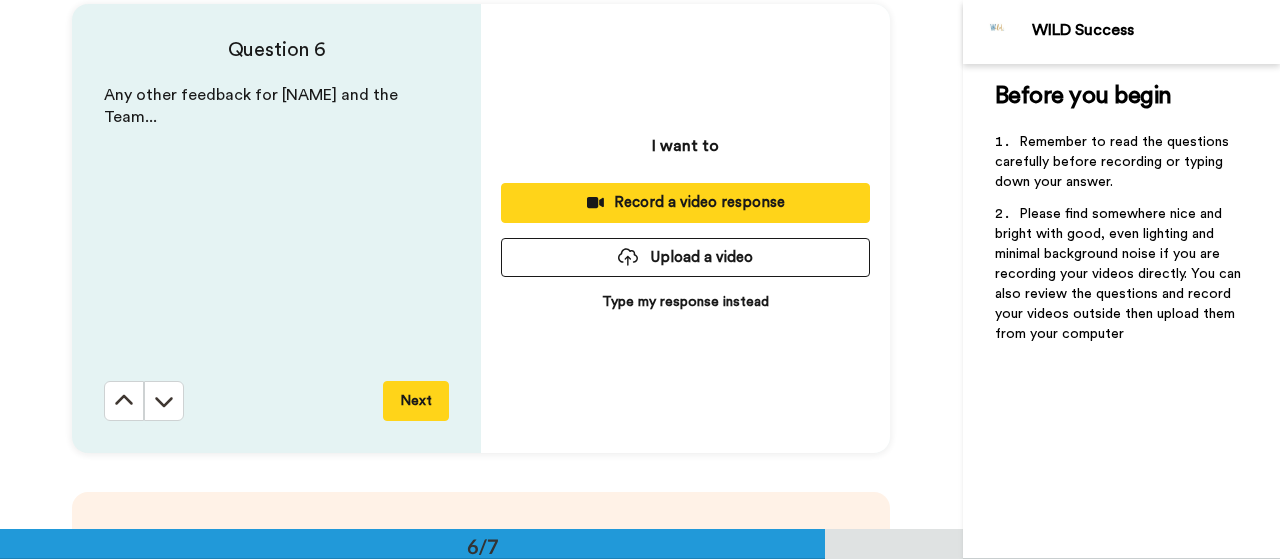 scroll, scrollTop: 2666, scrollLeft: 0, axis: vertical 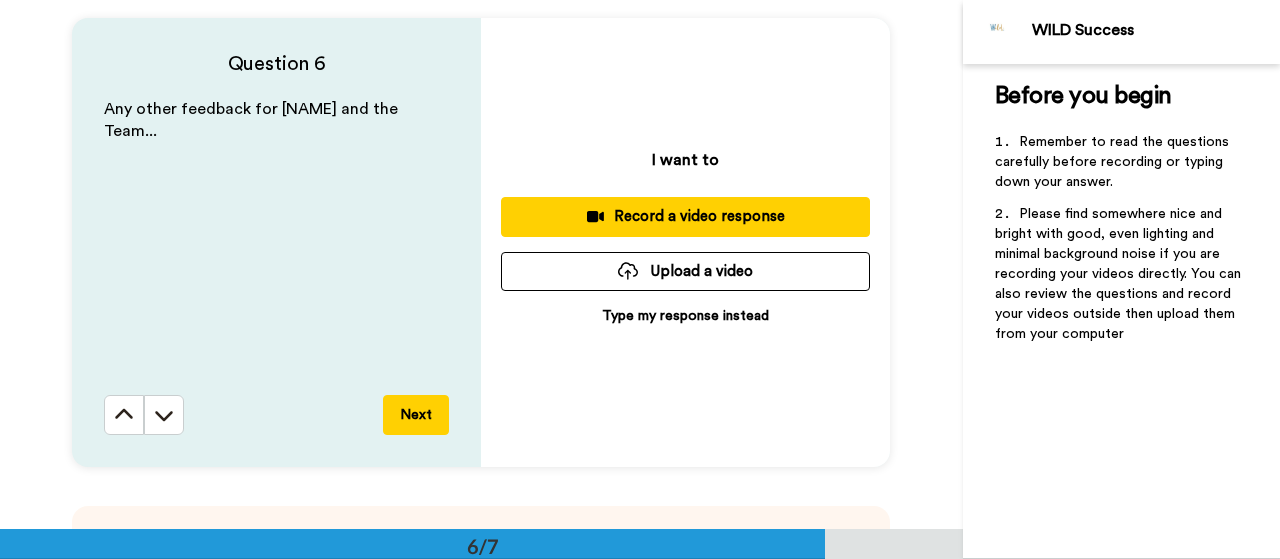 click on "Upload a video" at bounding box center (685, 271) 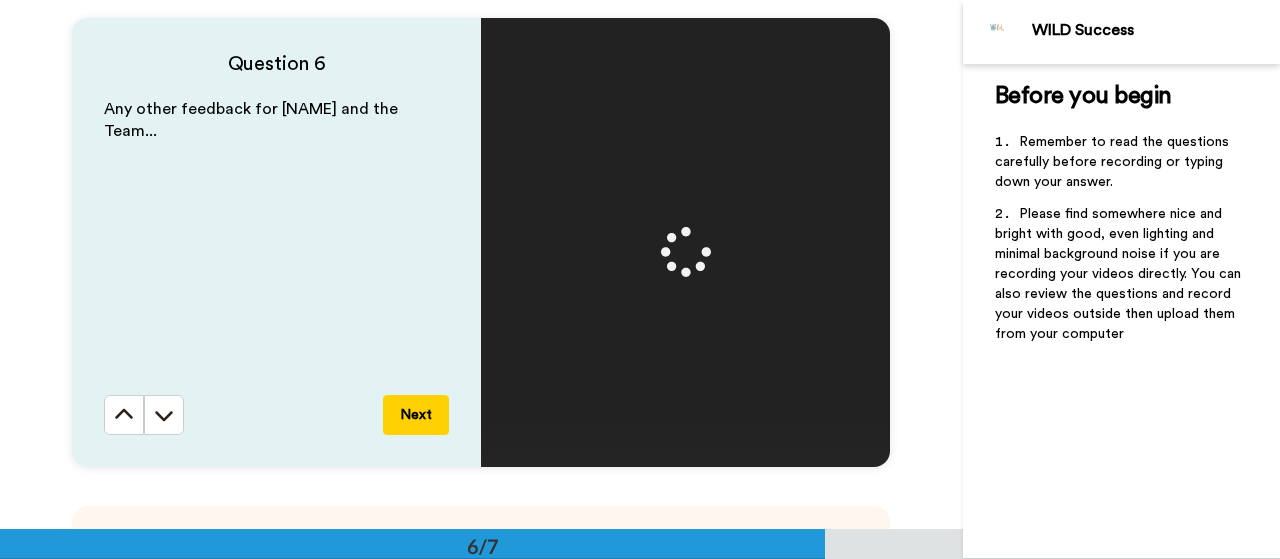 click on "Next" at bounding box center (416, 415) 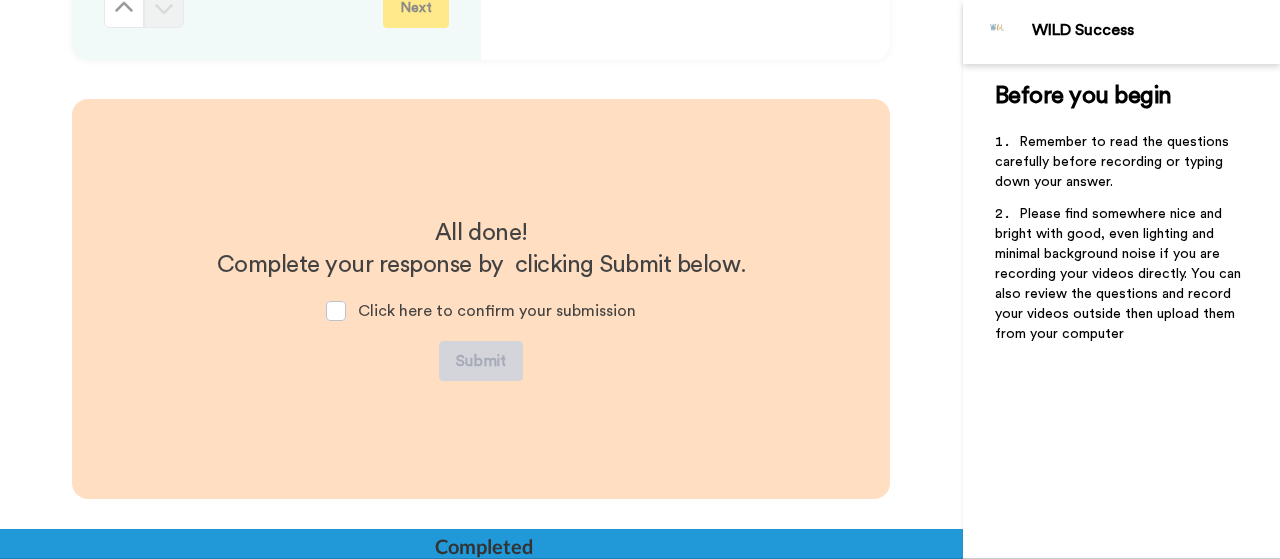 scroll, scrollTop: 3110, scrollLeft: 0, axis: vertical 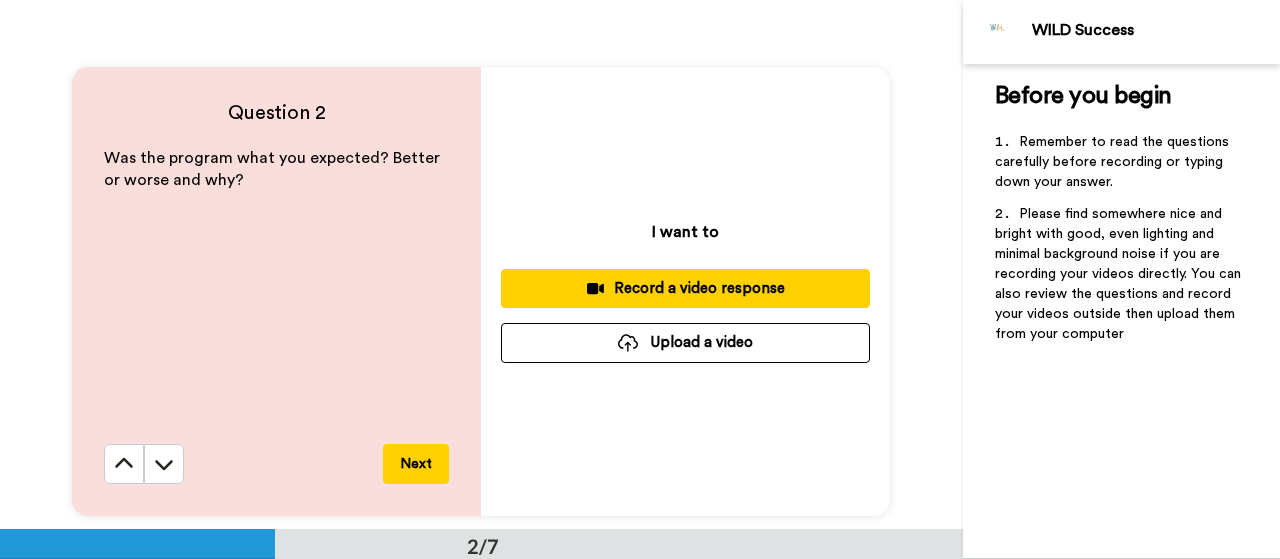 click on "Upload a video" at bounding box center [685, 342] 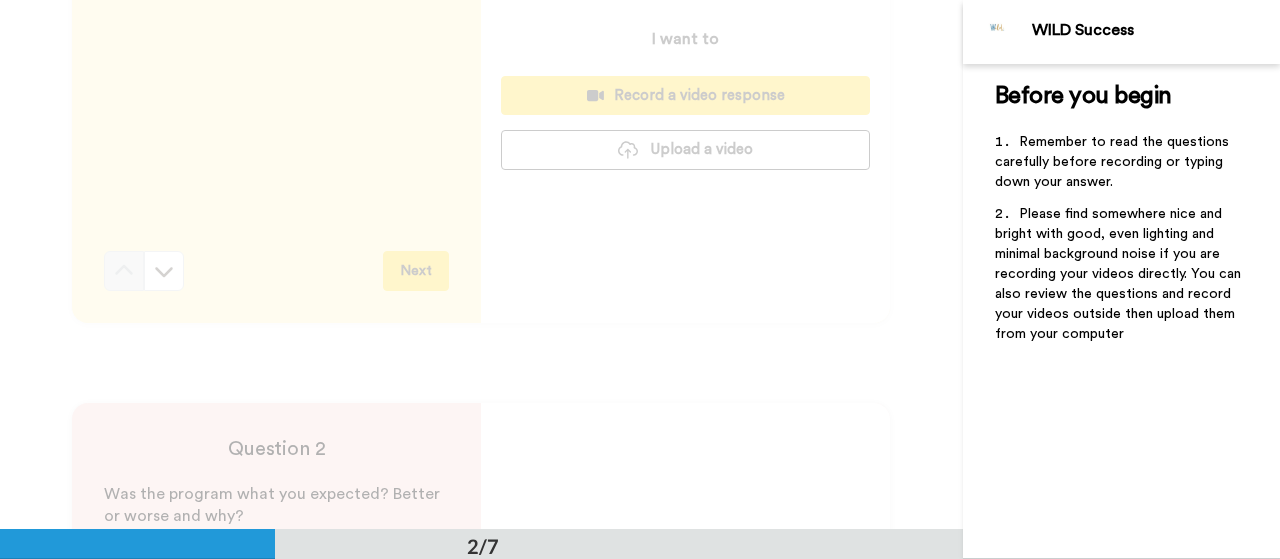 scroll, scrollTop: 0, scrollLeft: 0, axis: both 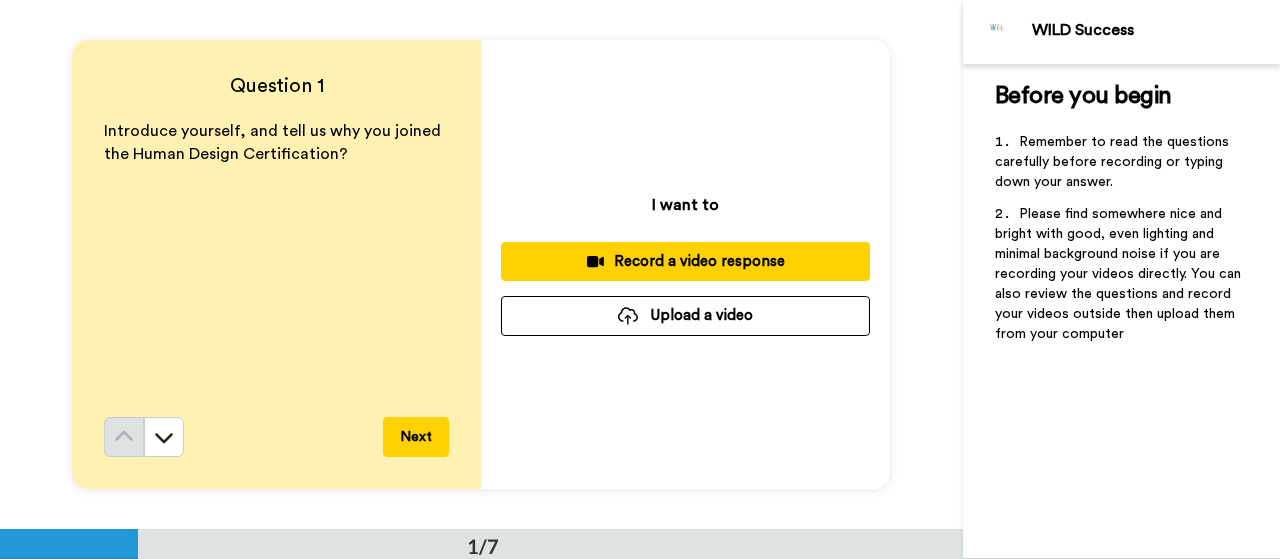click on "Upload a video" at bounding box center [685, 315] 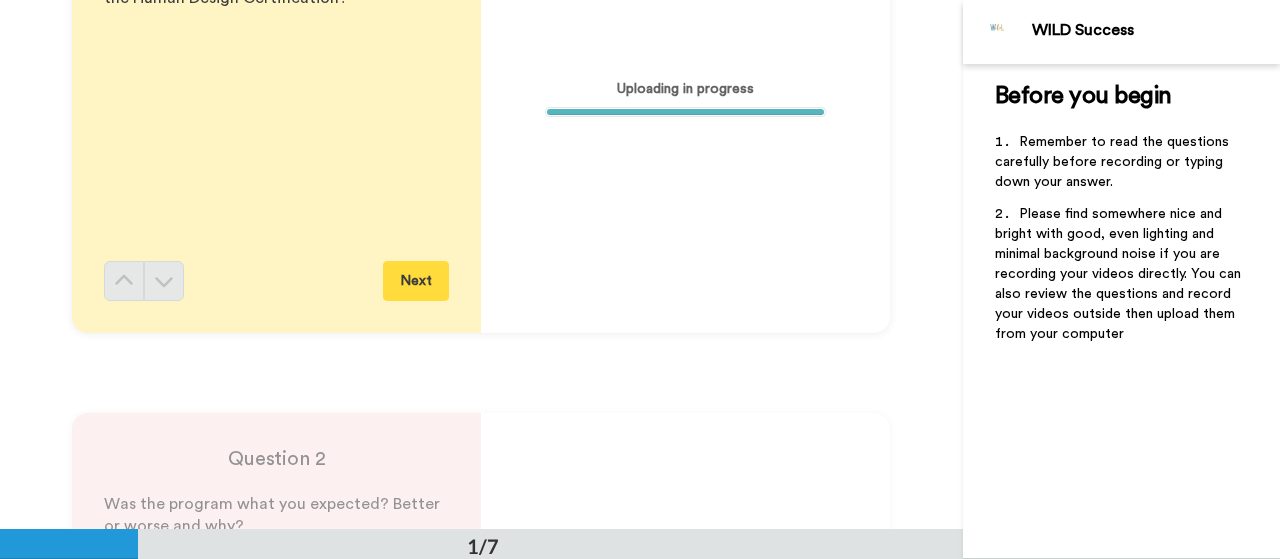 scroll, scrollTop: 0, scrollLeft: 0, axis: both 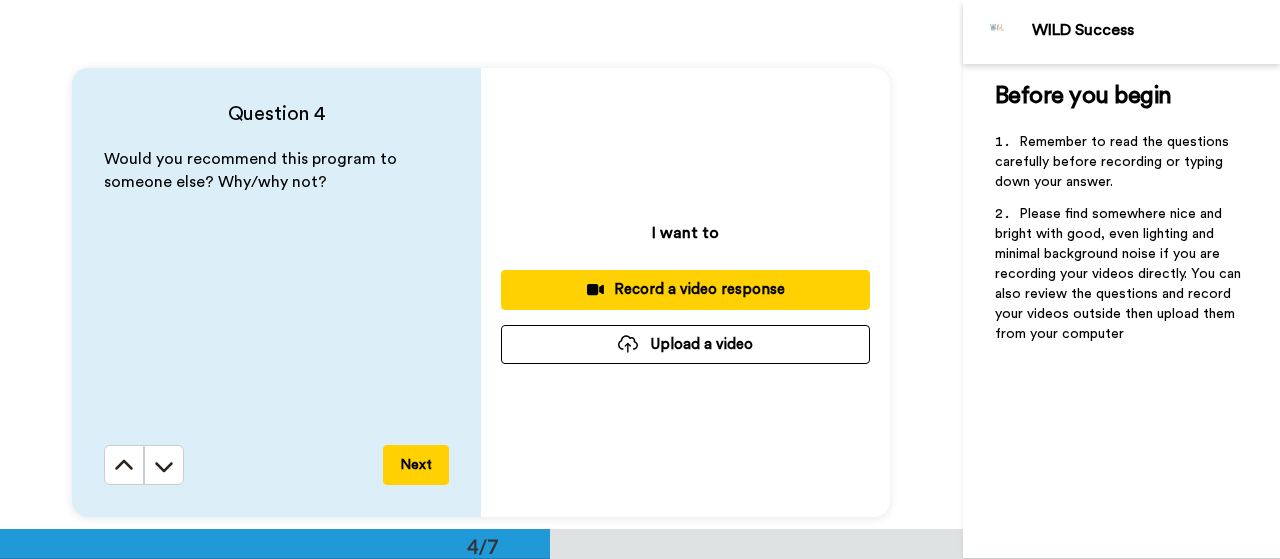 click on "Upload a video" at bounding box center [685, 344] 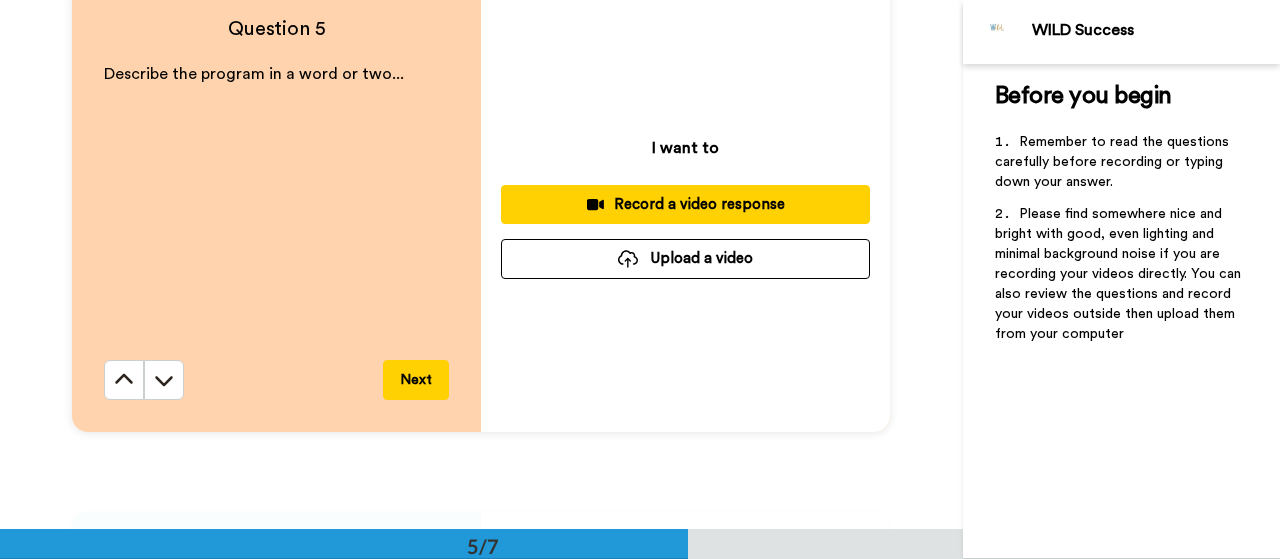 scroll, scrollTop: 2173, scrollLeft: 0, axis: vertical 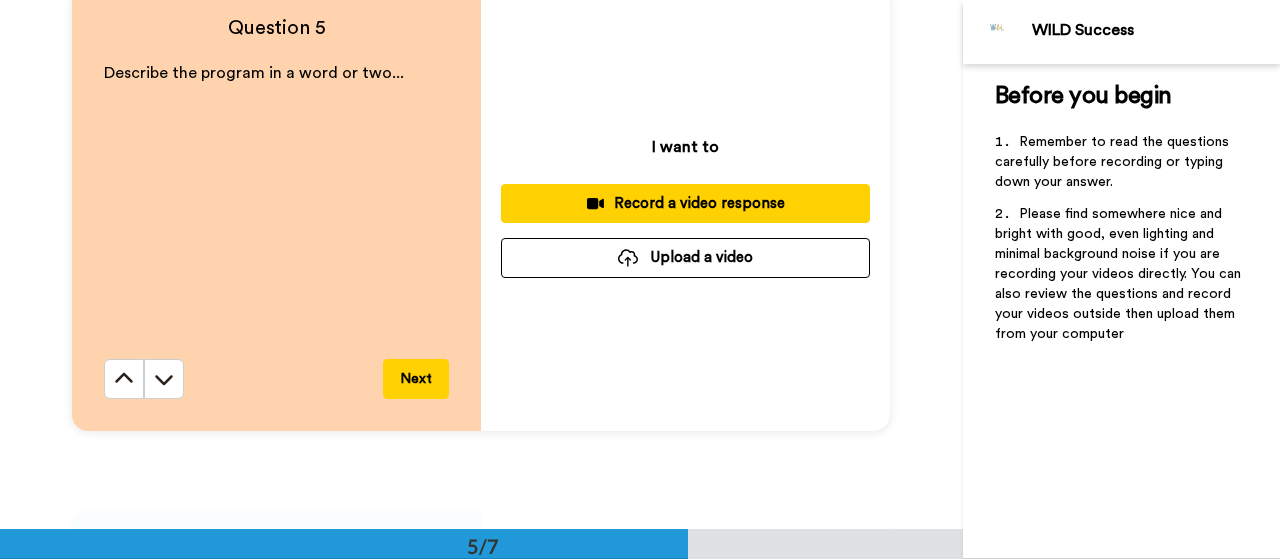click on "Upload a video" at bounding box center (685, 257) 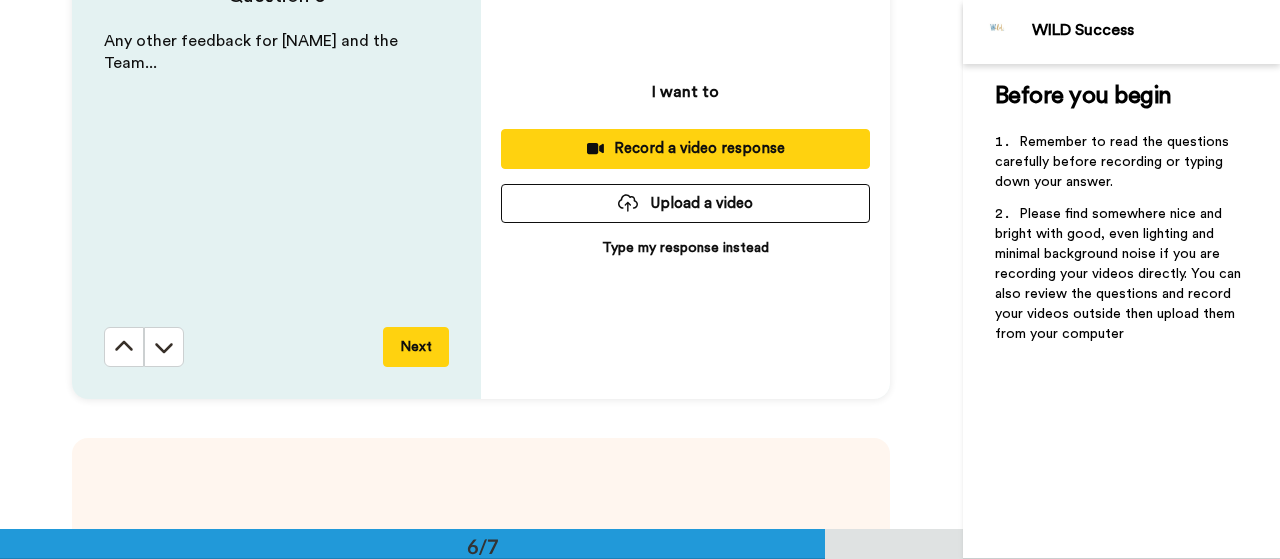 scroll, scrollTop: 2739, scrollLeft: 0, axis: vertical 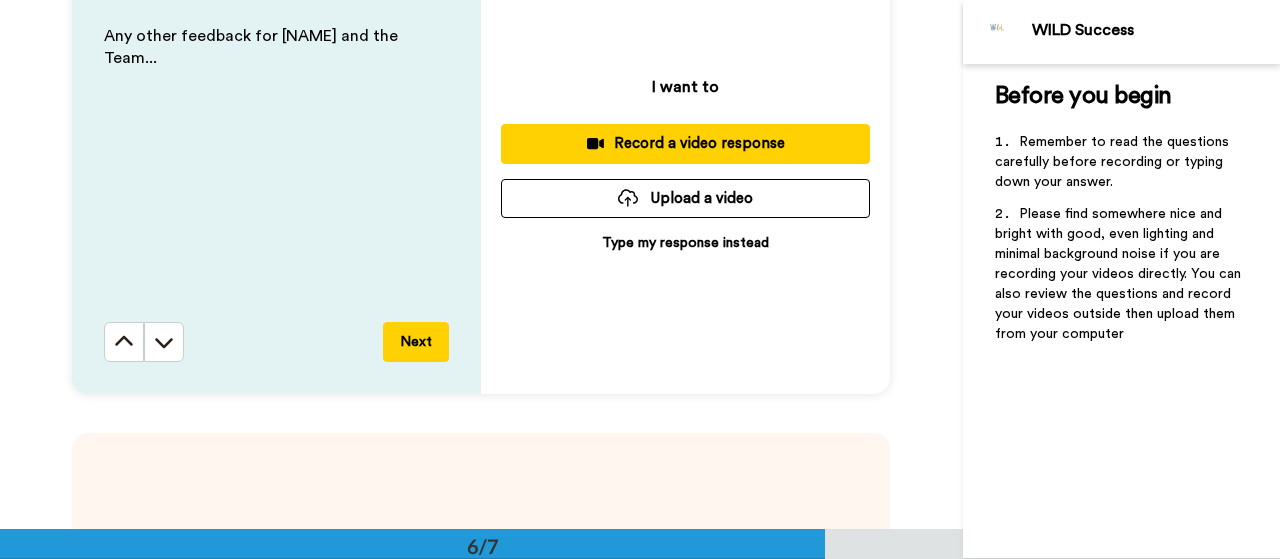 click on "Upload a video" at bounding box center [685, 198] 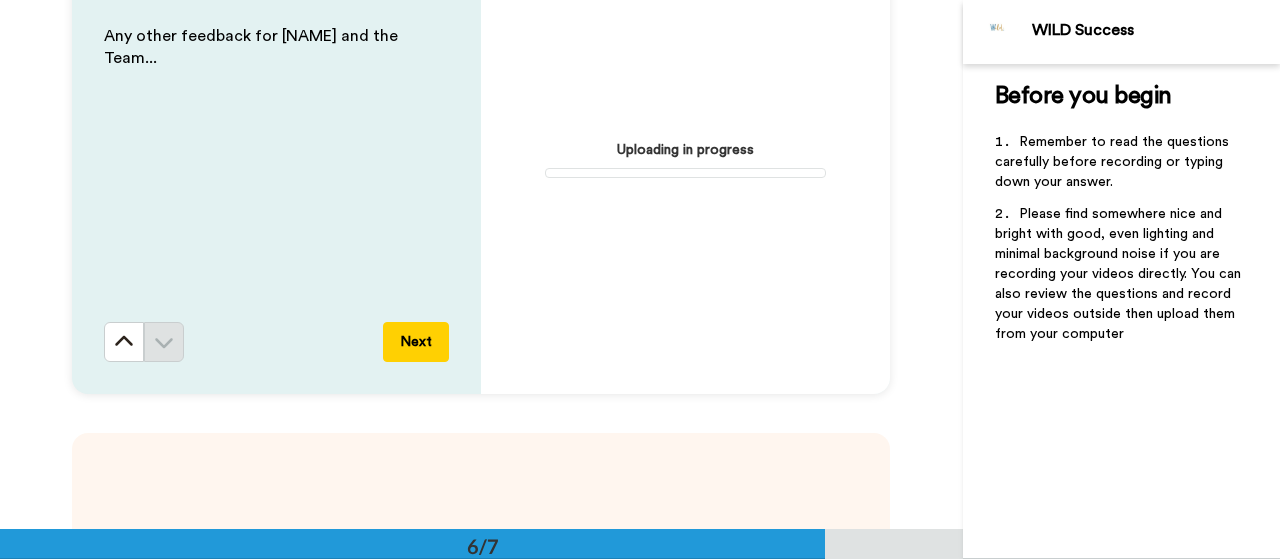 drag, startPoint x: 962, startPoint y: 420, endPoint x: 968, endPoint y: 449, distance: 29.614185 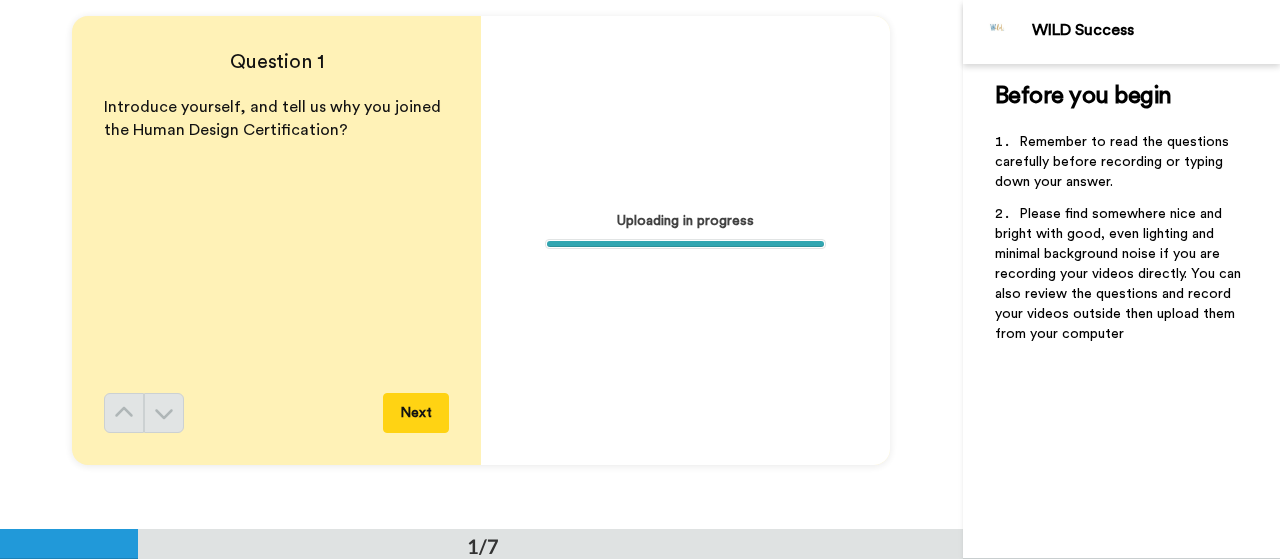 scroll, scrollTop: 0, scrollLeft: 0, axis: both 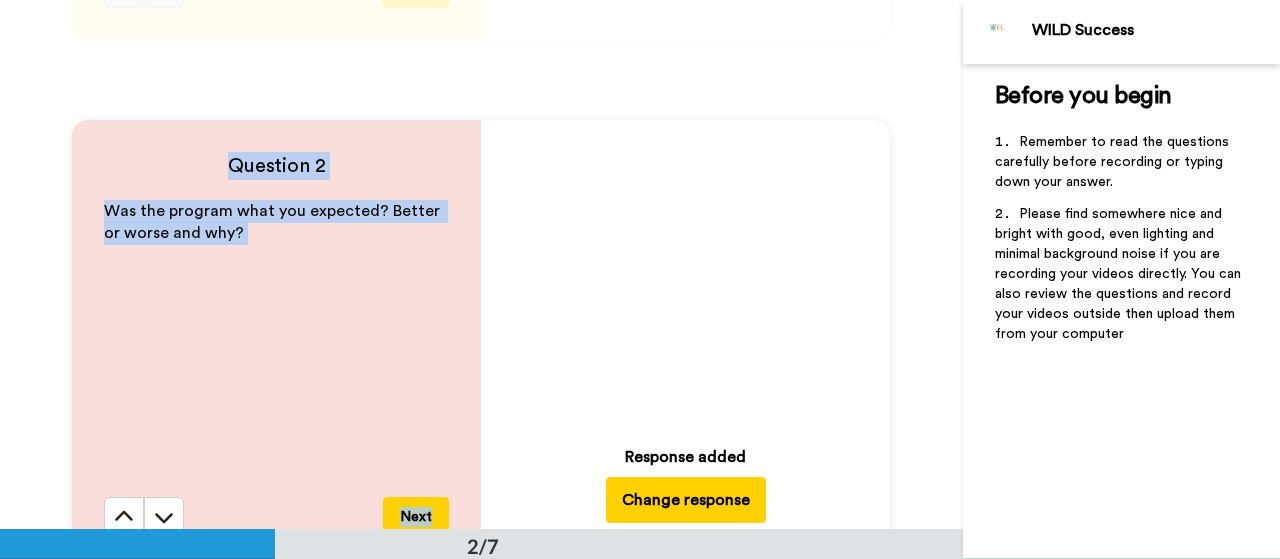 drag, startPoint x: 952, startPoint y: 111, endPoint x: 952, endPoint y: 70, distance: 41 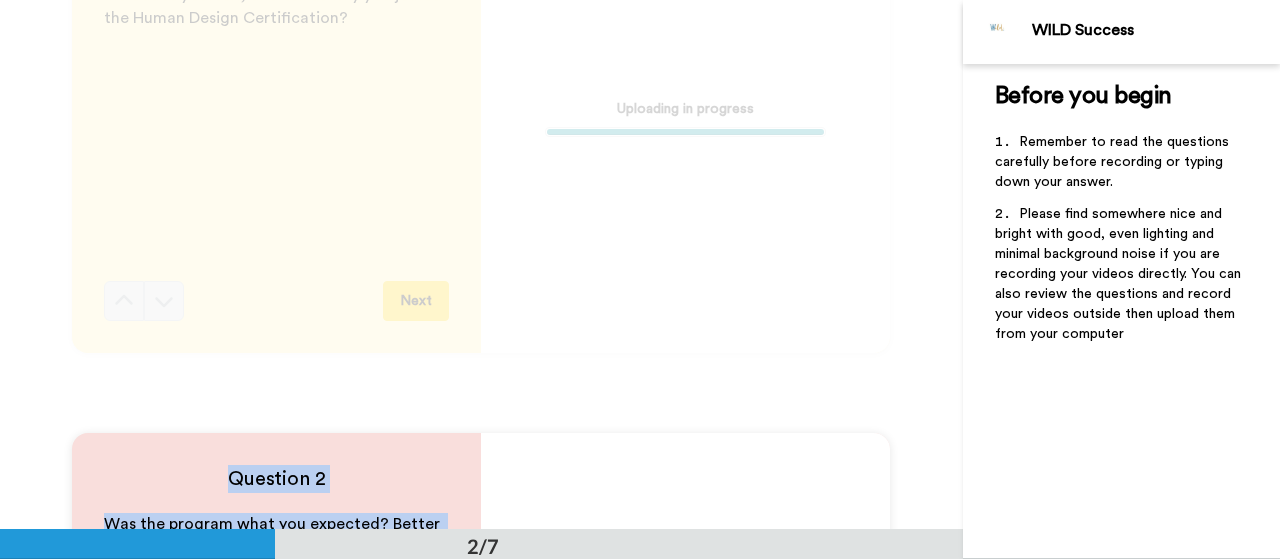 scroll, scrollTop: 0, scrollLeft: 0, axis: both 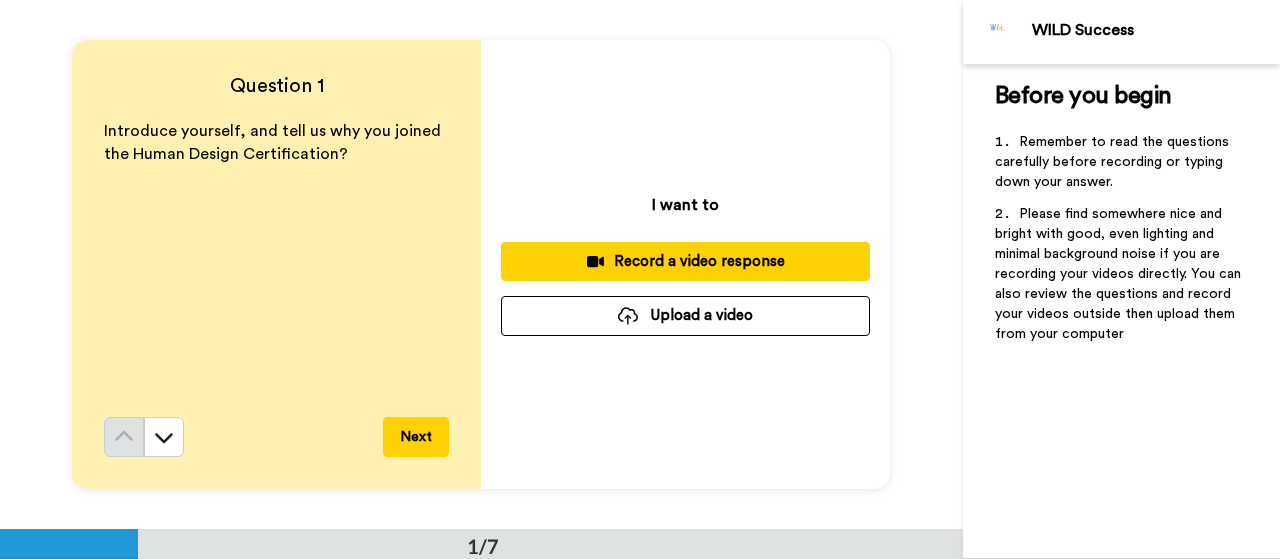 drag, startPoint x: 947, startPoint y: 27, endPoint x: 947, endPoint y: 47, distance: 20 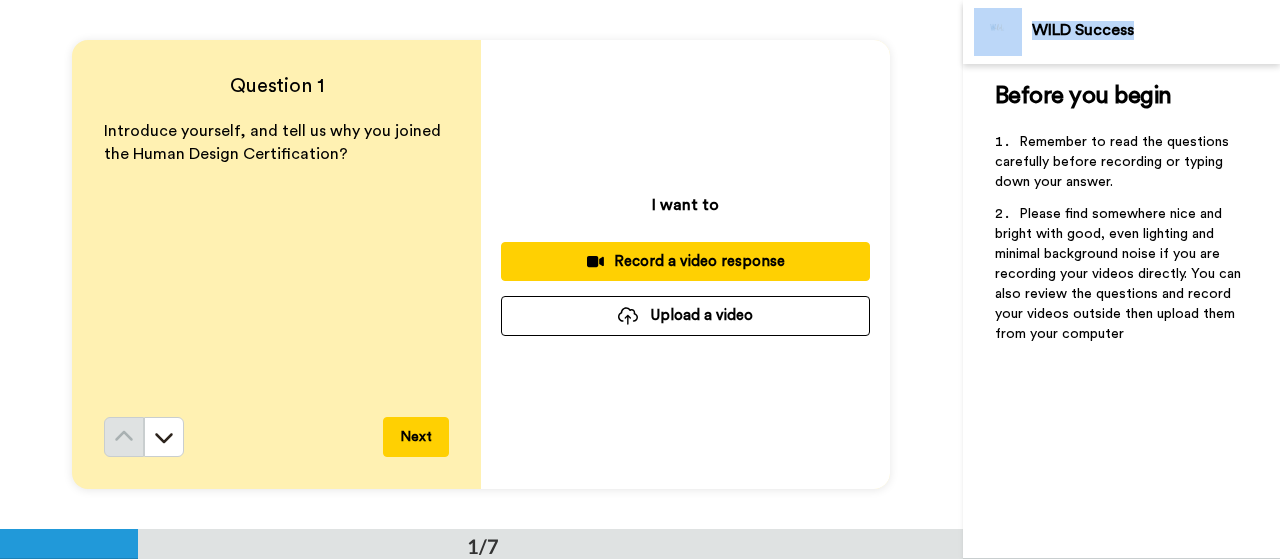 drag, startPoint x: 968, startPoint y: 62, endPoint x: 970, endPoint y: 93, distance: 31.06445 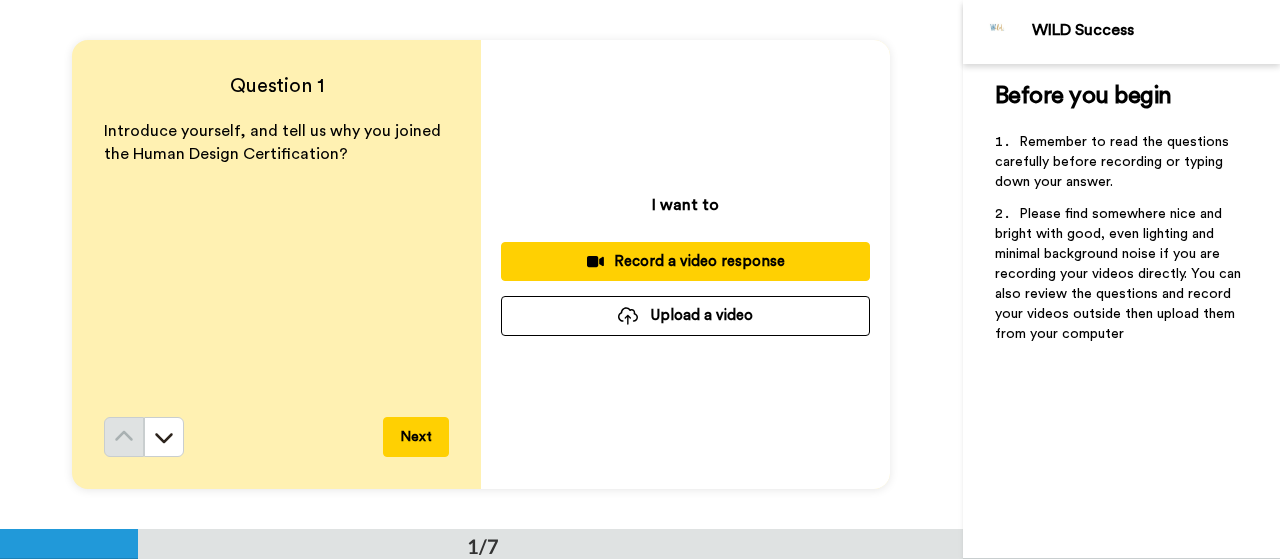 click on "Question   1 Introduce yourself, and tell us why you joined the Human Design Certification? Next I want to Record a video response Upload a video" at bounding box center [481, 264] 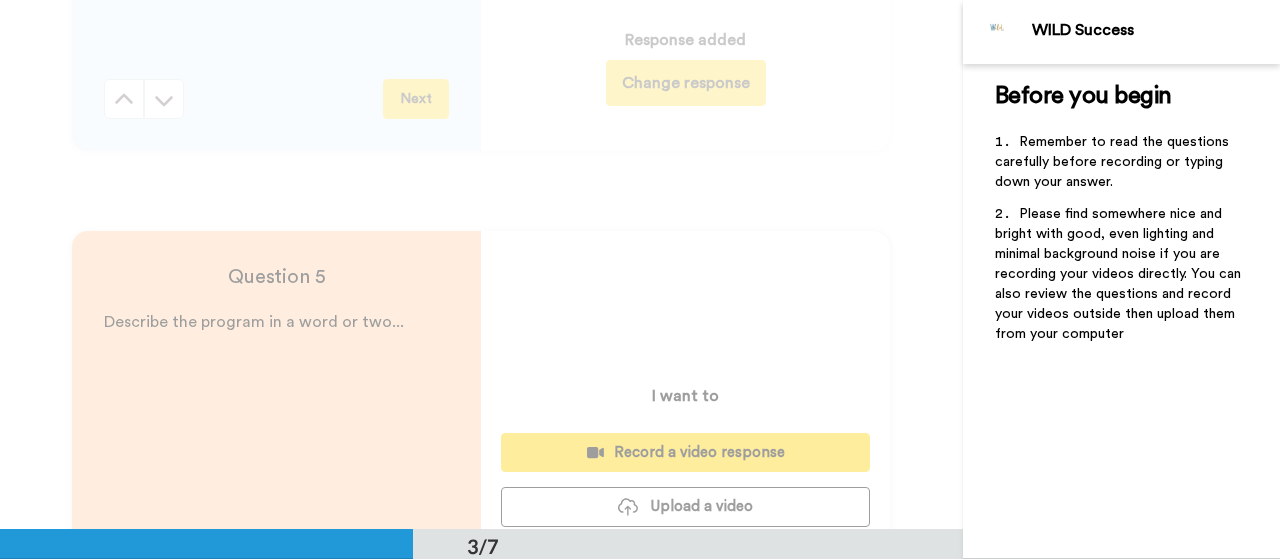 scroll, scrollTop: 1040, scrollLeft: 0, axis: vertical 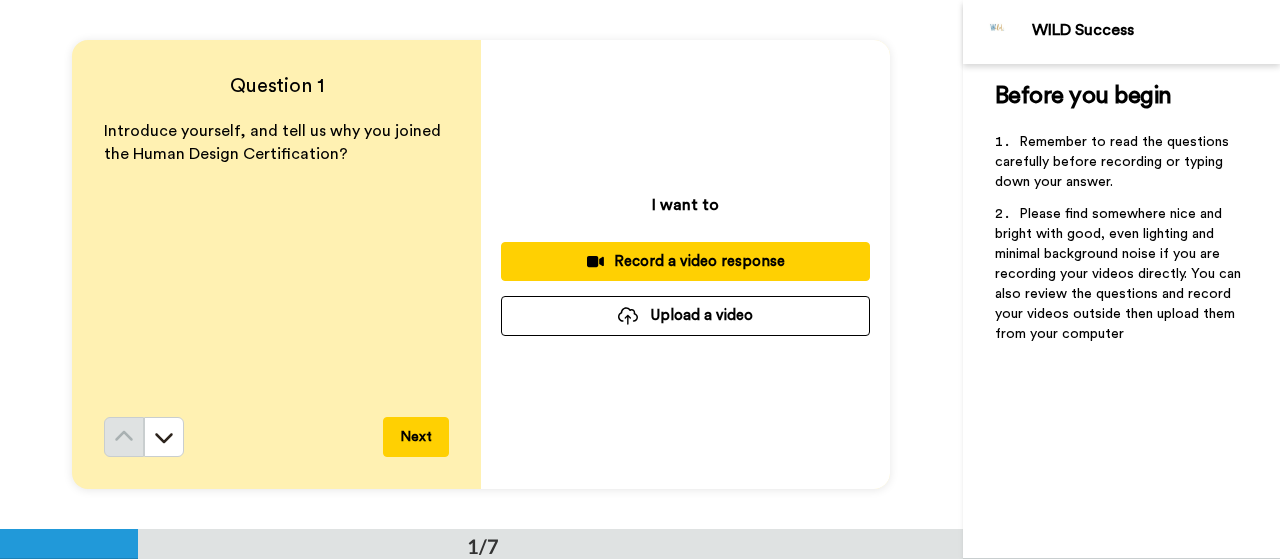 click on "Upload a video" at bounding box center [685, 315] 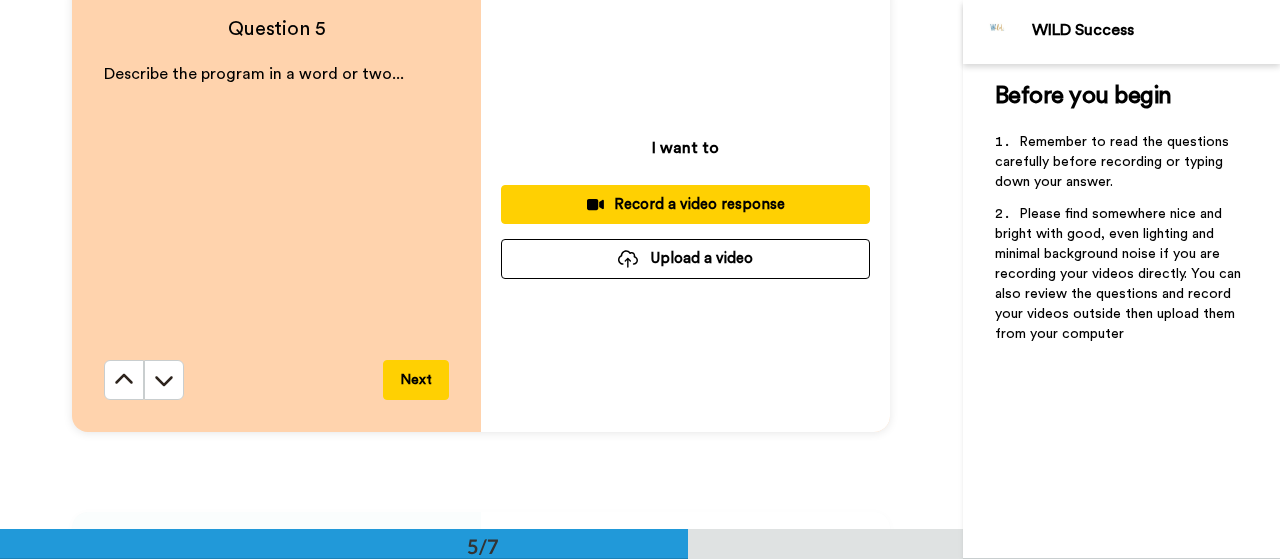 scroll, scrollTop: 2163, scrollLeft: 0, axis: vertical 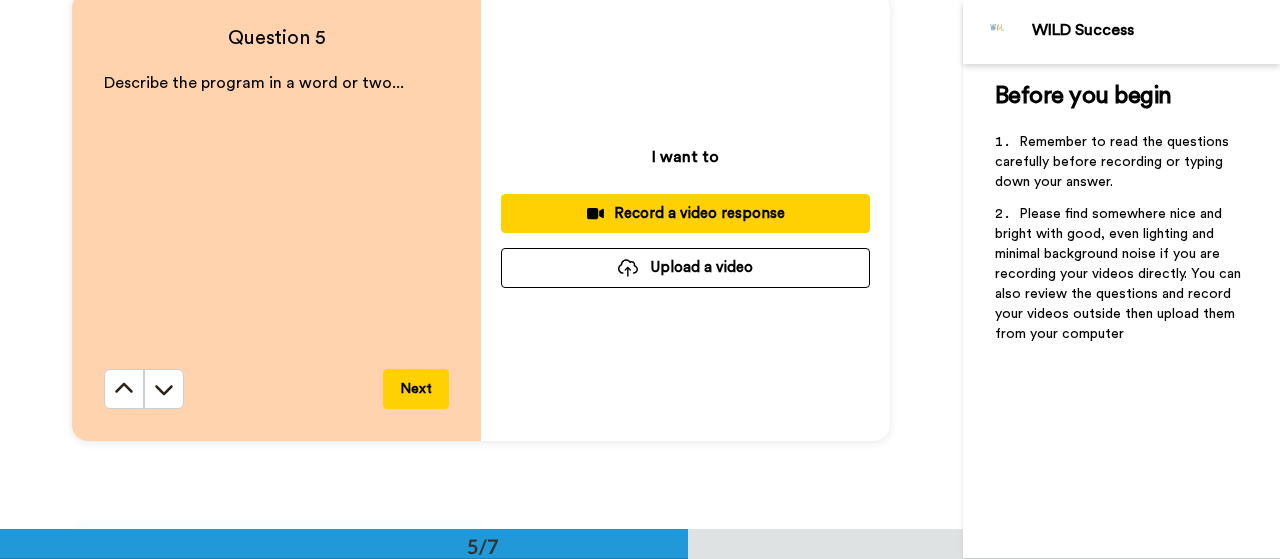 click on "Upload a video" at bounding box center (685, 267) 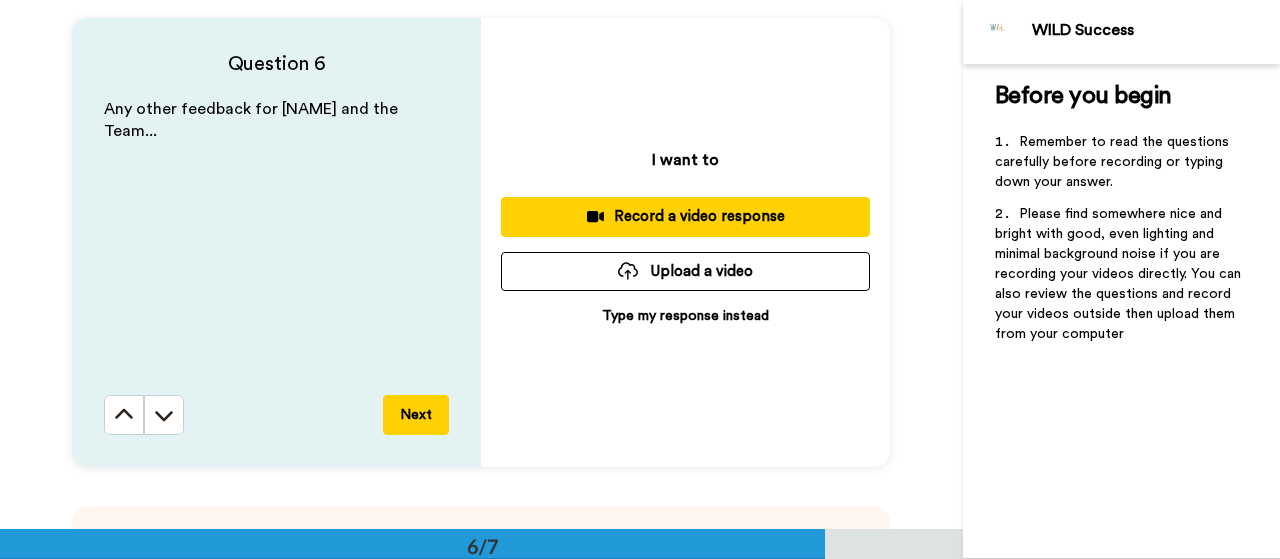 scroll, scrollTop: 2685, scrollLeft: 0, axis: vertical 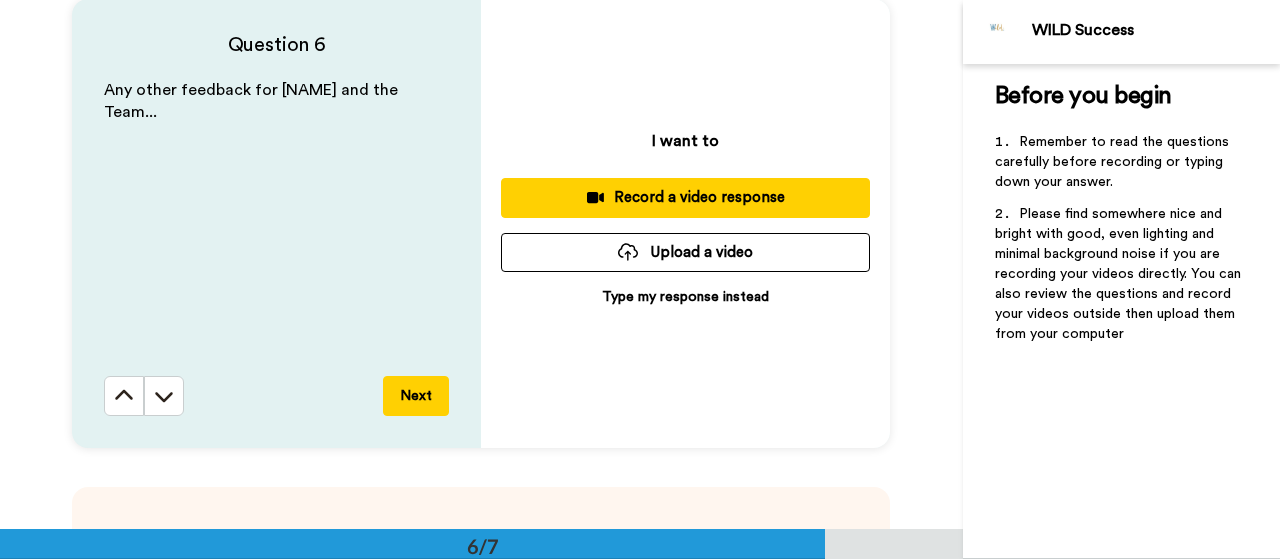 click on "Upload a video" at bounding box center (685, 252) 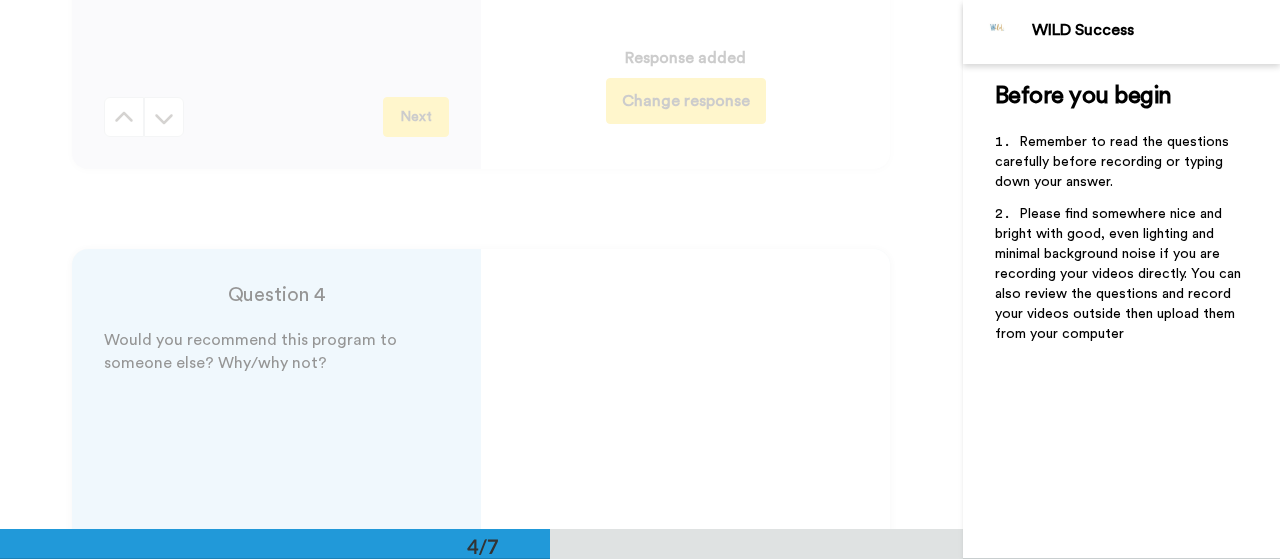 scroll, scrollTop: 1240, scrollLeft: 0, axis: vertical 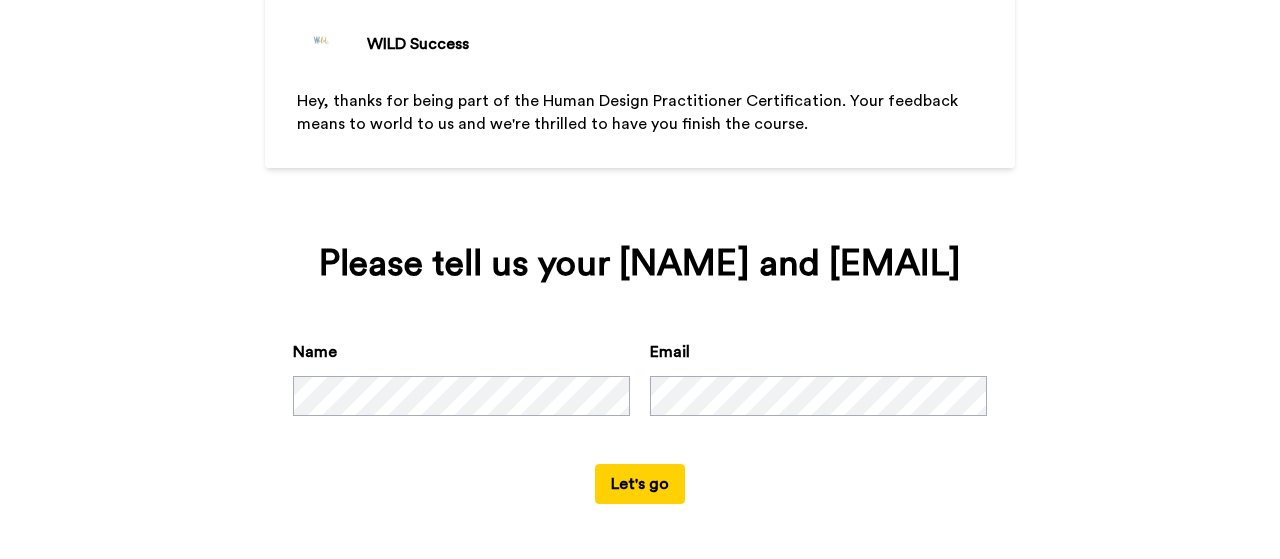 click on "Let's go" at bounding box center [640, 484] 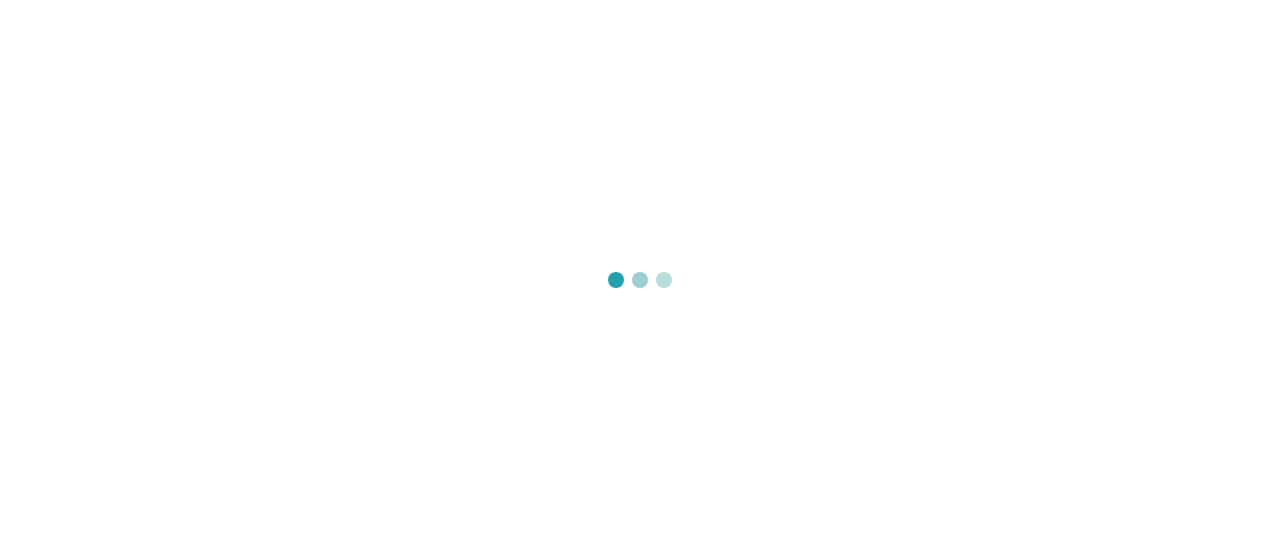scroll, scrollTop: 0, scrollLeft: 0, axis: both 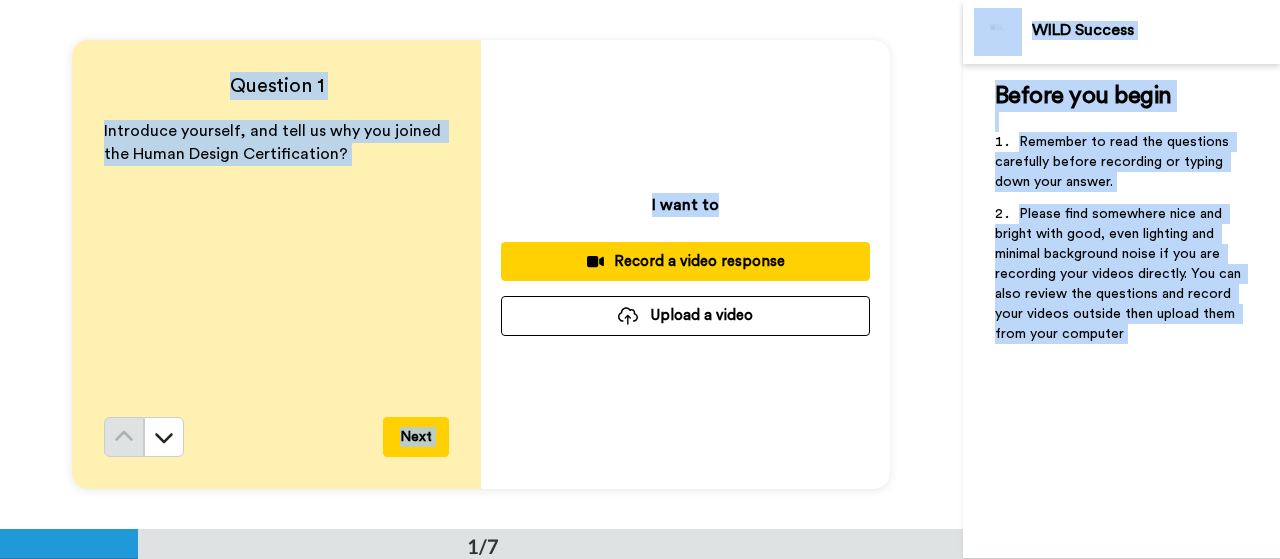 drag, startPoint x: 963, startPoint y: 38, endPoint x: 959, endPoint y: 89, distance: 51.156624 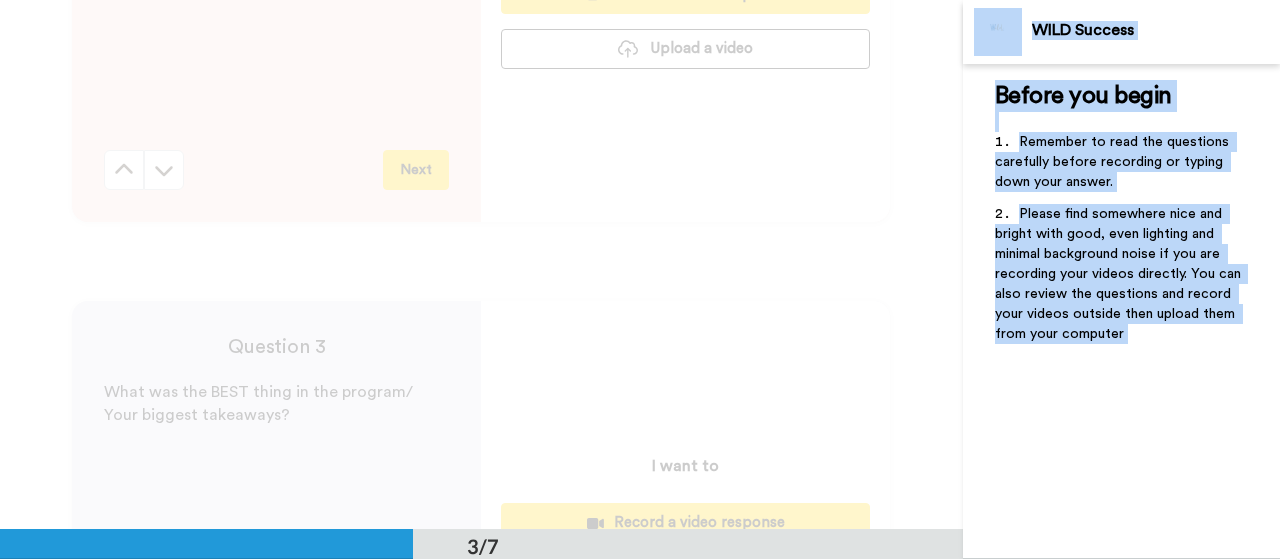scroll, scrollTop: 346, scrollLeft: 0, axis: vertical 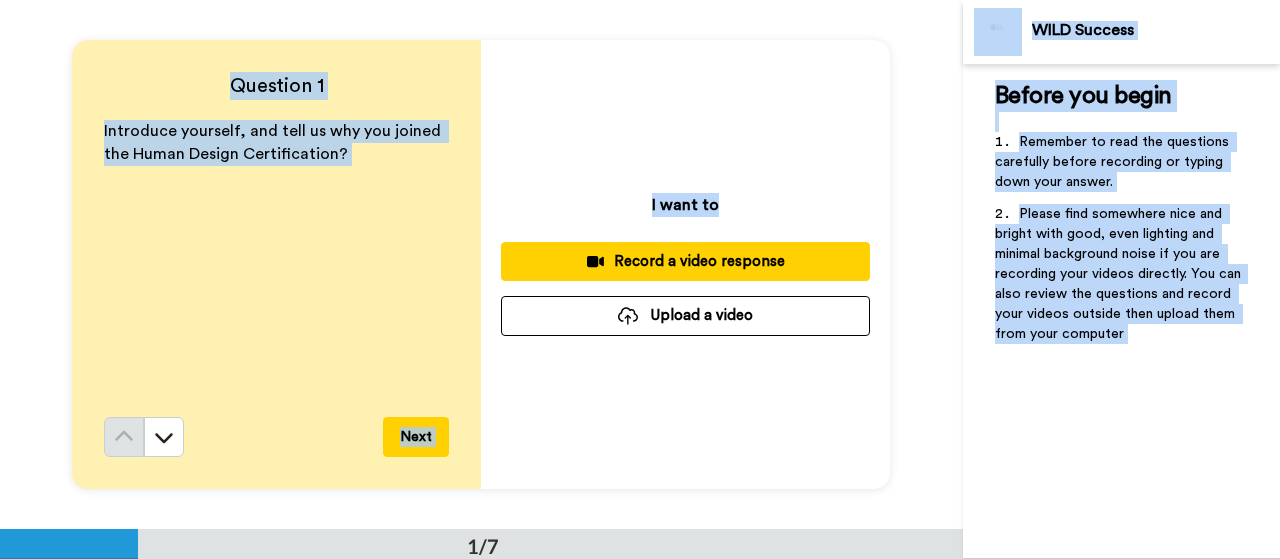 click on "Upload a video" at bounding box center [685, 315] 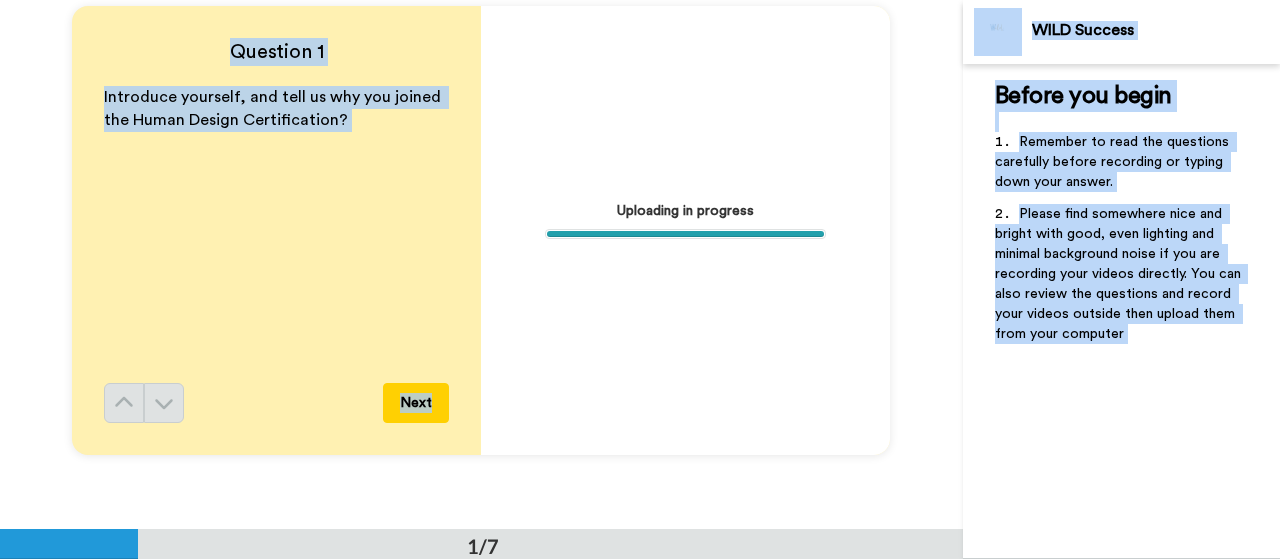 scroll, scrollTop: 24, scrollLeft: 0, axis: vertical 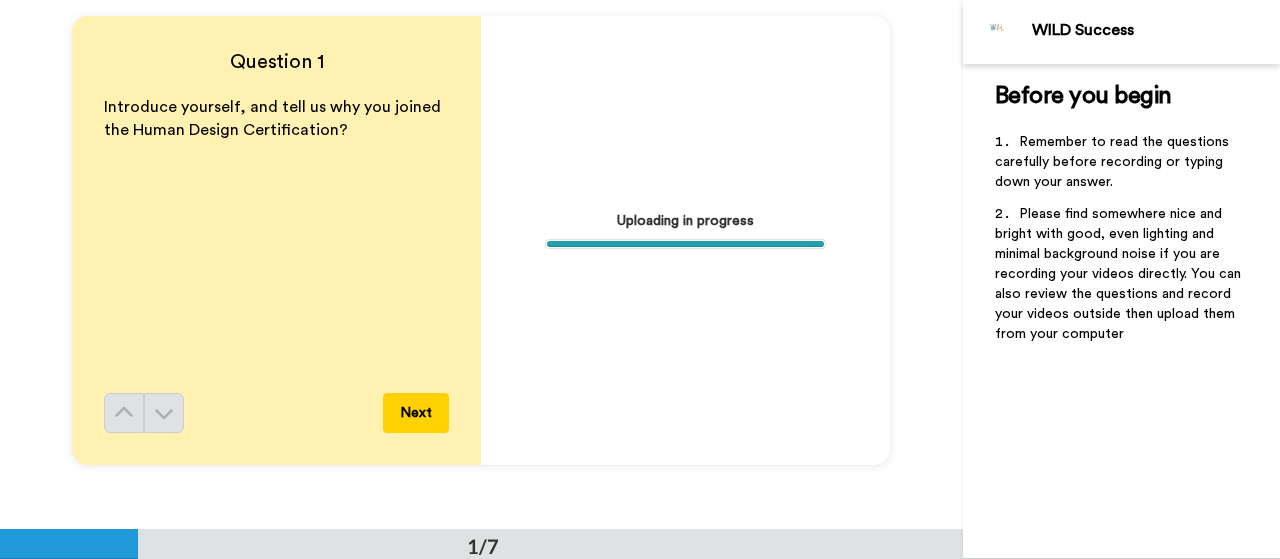 click on "Question   1 Introduce yourself, and tell us why you joined the Human Design Certification? Next Uploading in progress" at bounding box center [481, 240] 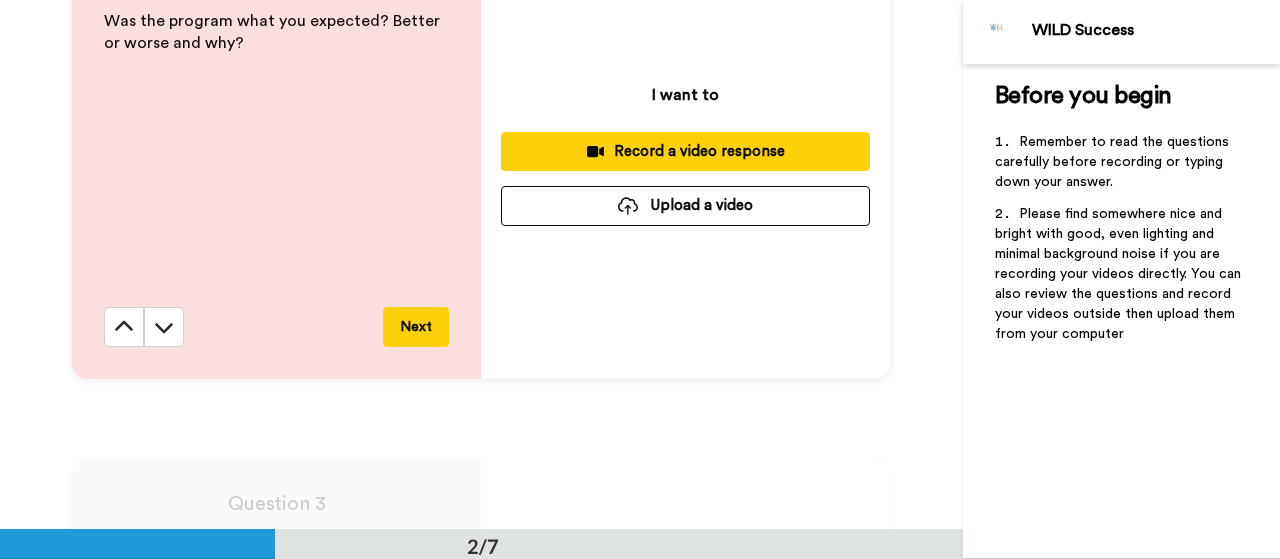 scroll, scrollTop: 664, scrollLeft: 0, axis: vertical 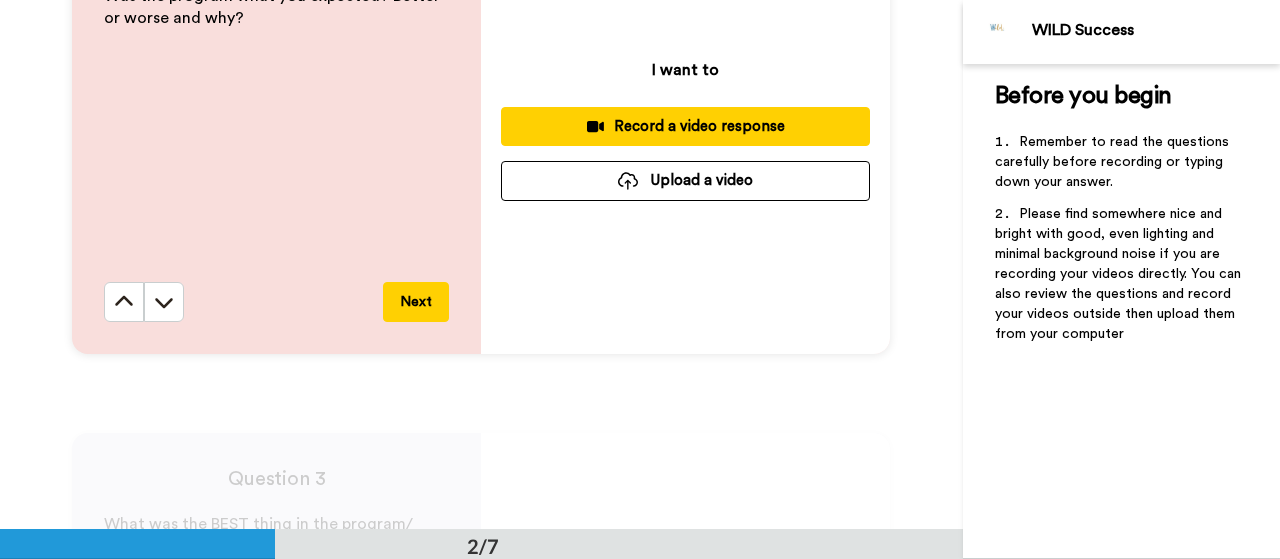 click on "Upload a video" at bounding box center [685, 180] 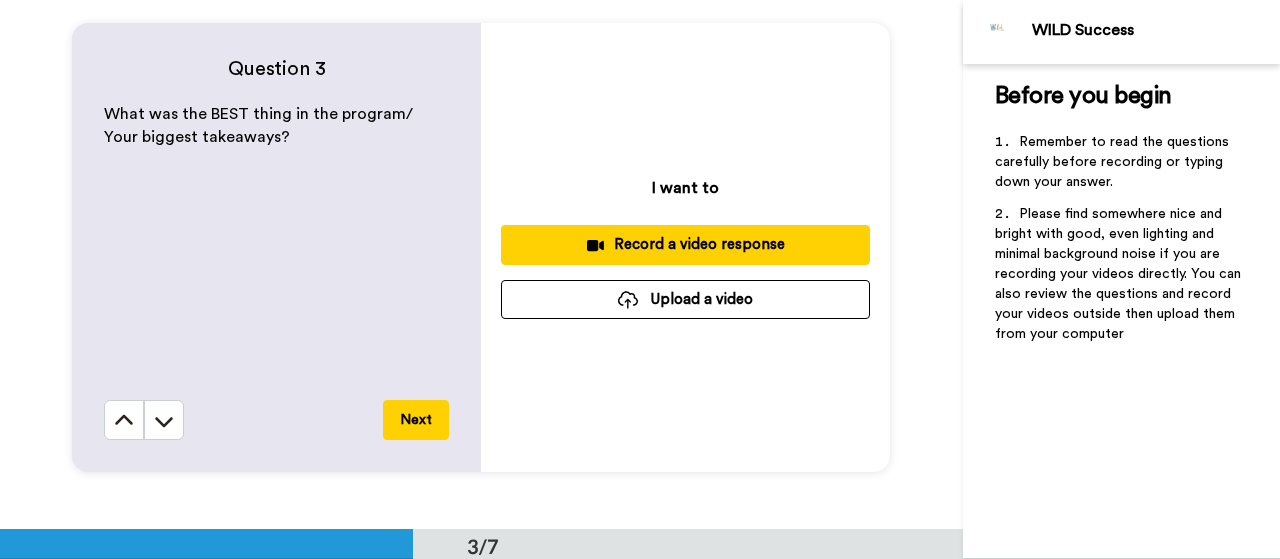 scroll, scrollTop: 1089, scrollLeft: 0, axis: vertical 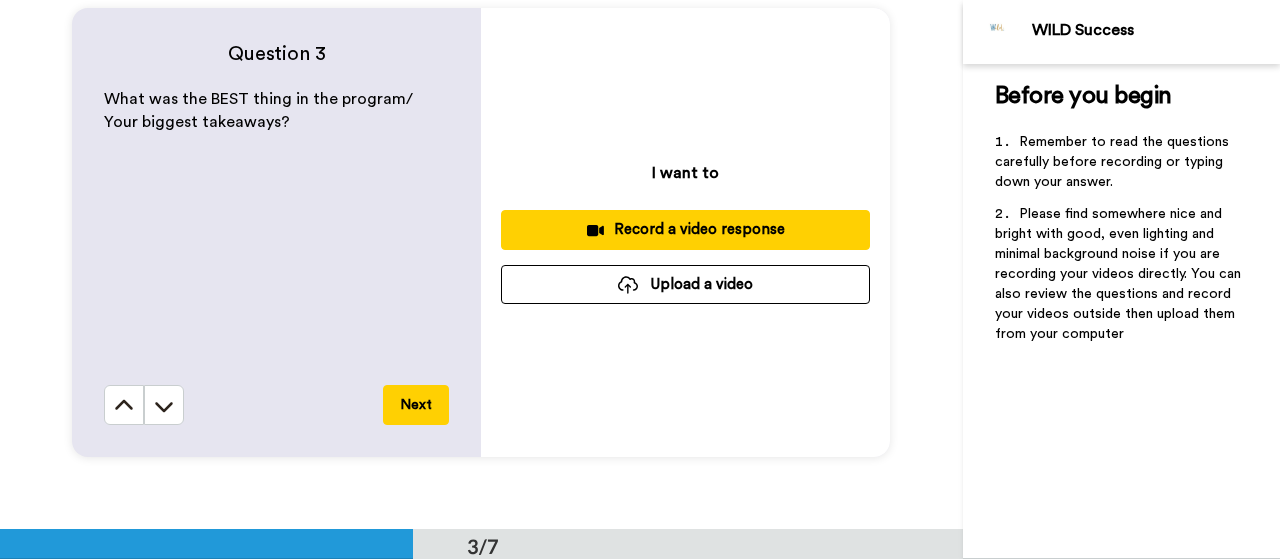 click on "Upload a video" at bounding box center [685, 284] 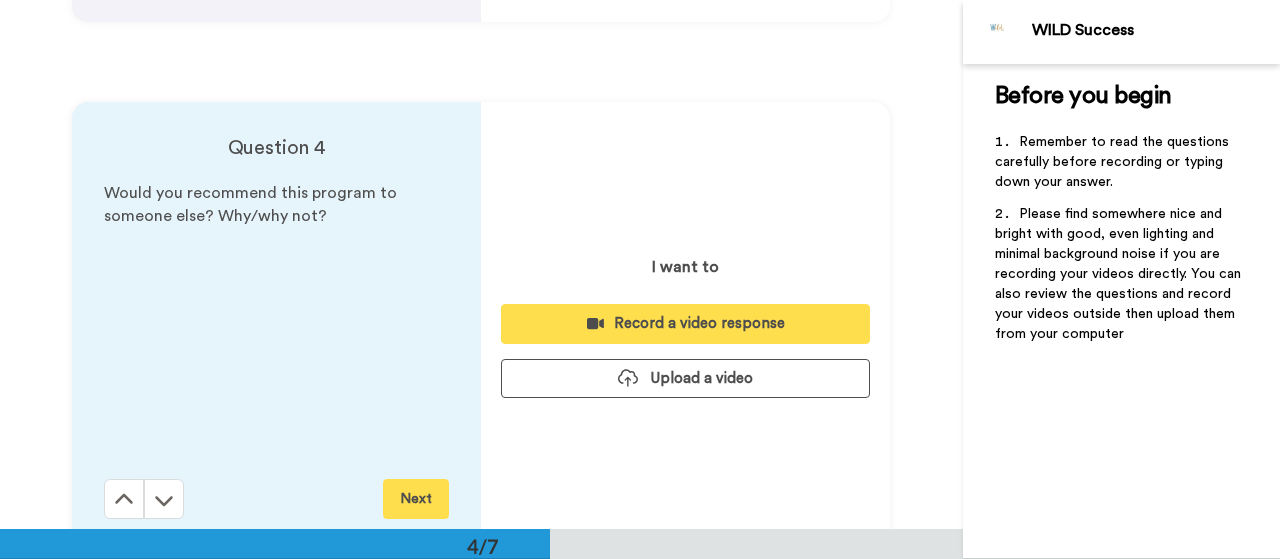 scroll, scrollTop: 1650, scrollLeft: 0, axis: vertical 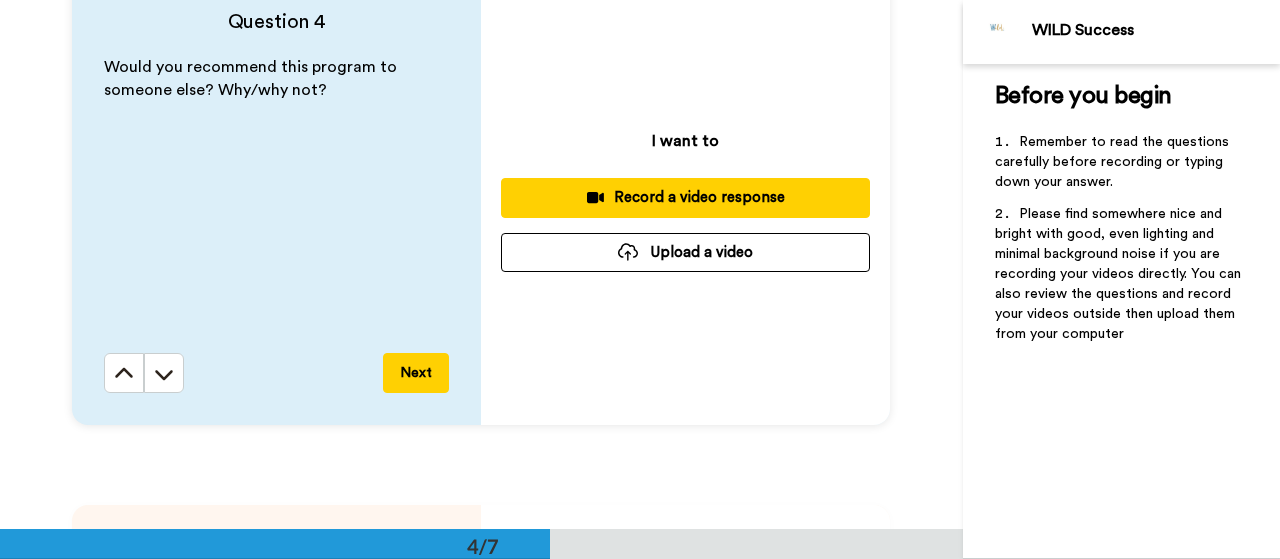click on "Upload a video" at bounding box center [685, 252] 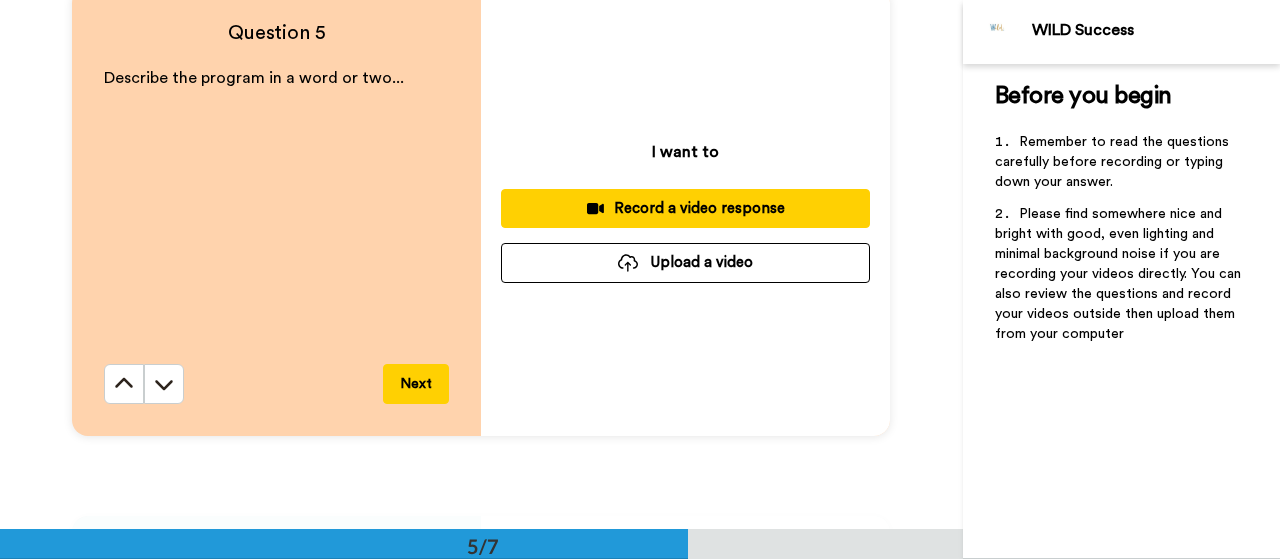 scroll, scrollTop: 2172, scrollLeft: 0, axis: vertical 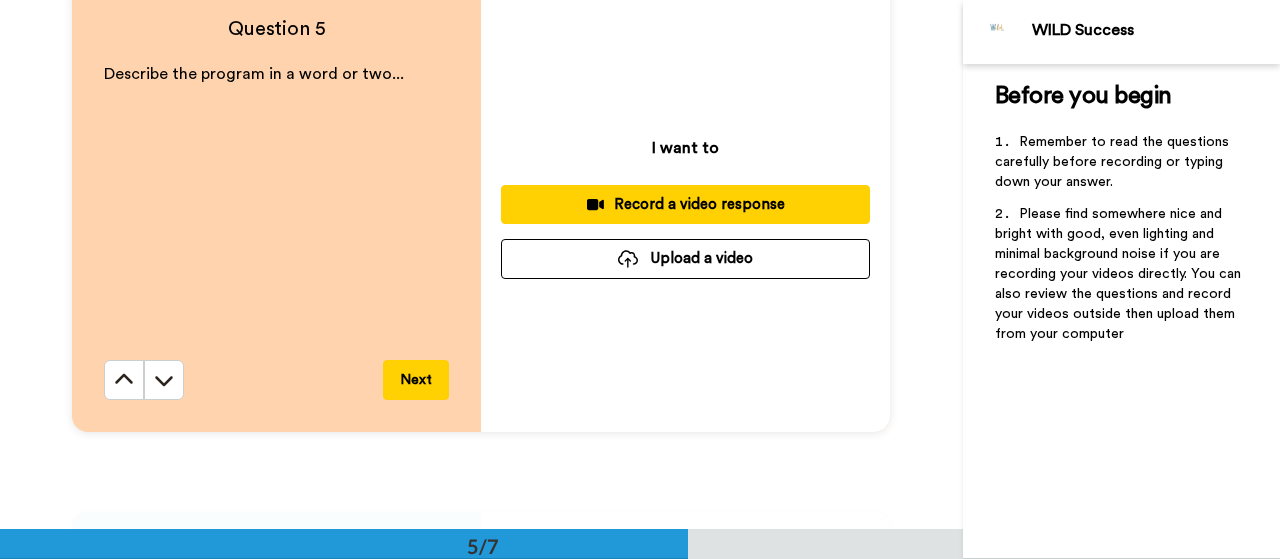 click on "Upload a video" at bounding box center [685, 258] 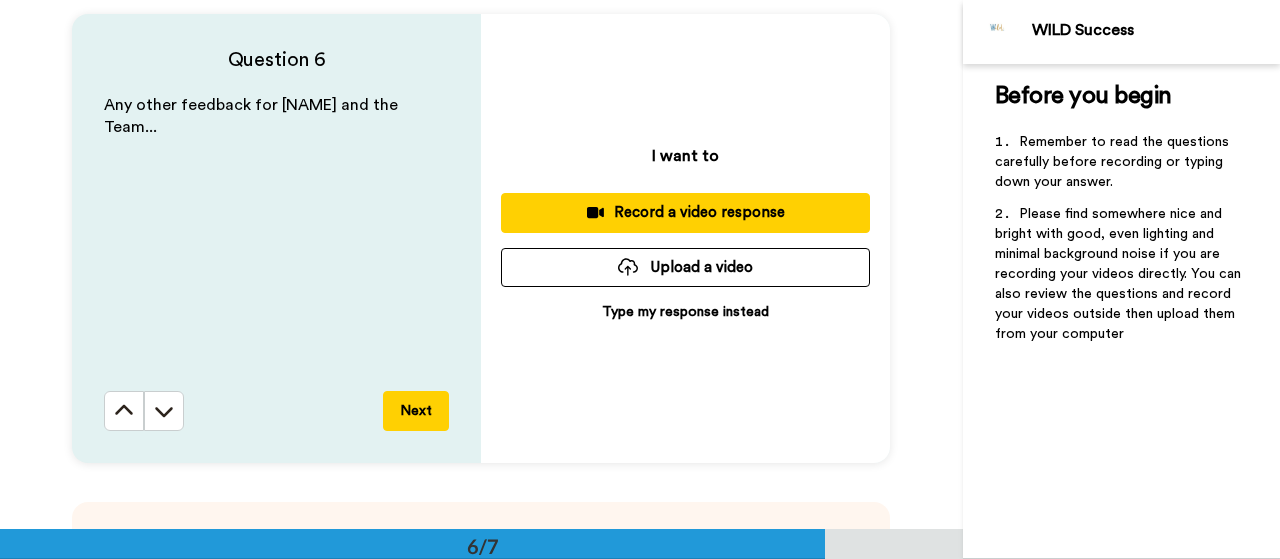scroll, scrollTop: 2656, scrollLeft: 0, axis: vertical 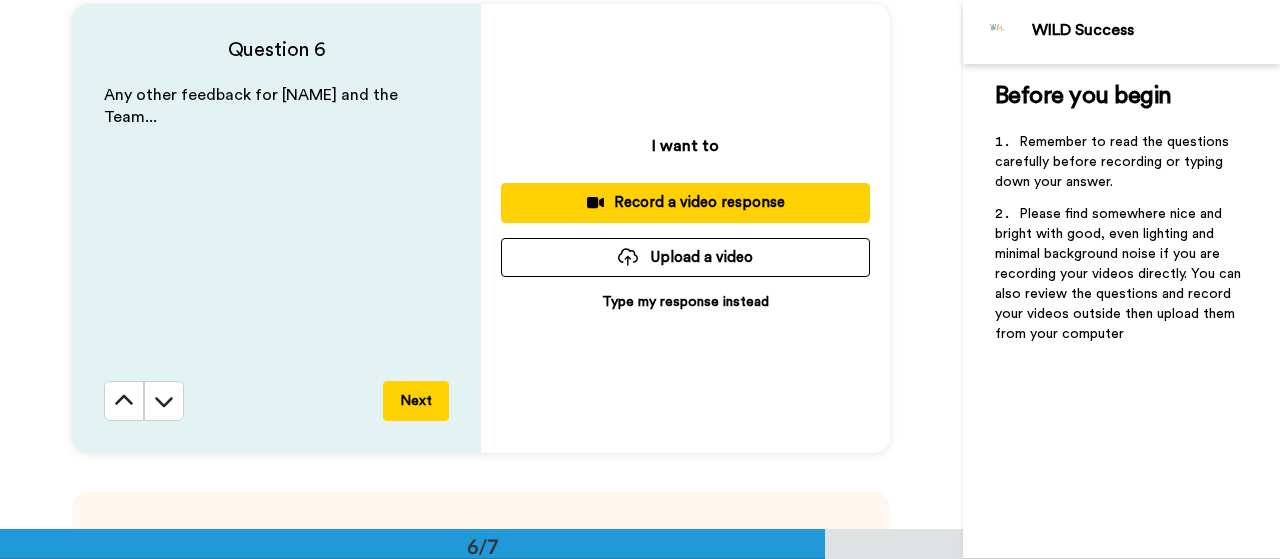 click on "Type my response instead" at bounding box center (685, 302) 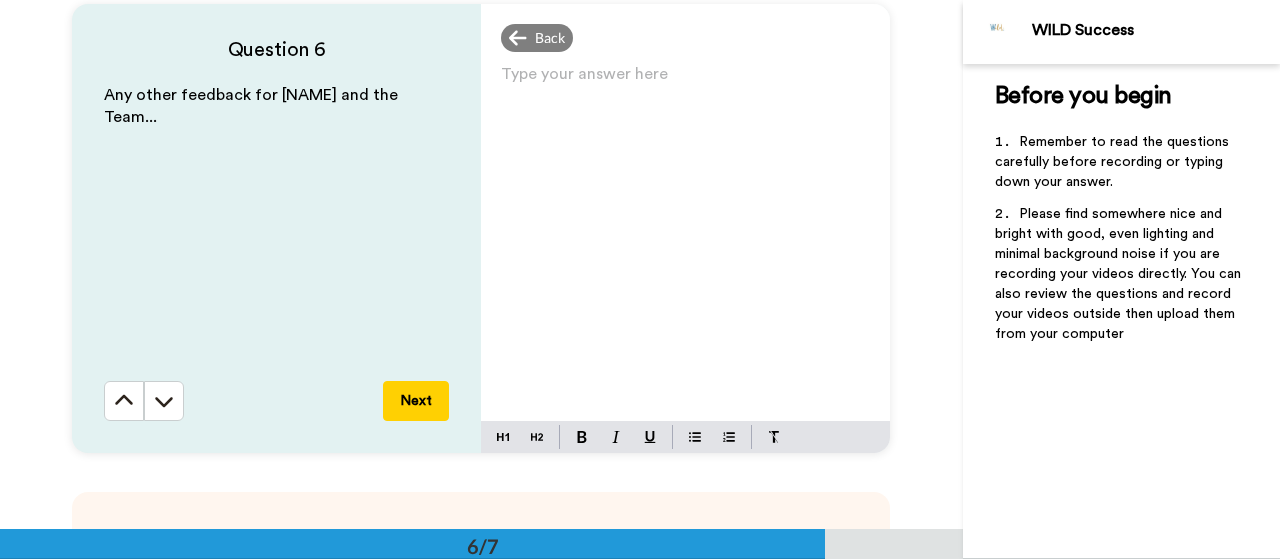click on "Type your answer here ﻿" at bounding box center [685, 82] 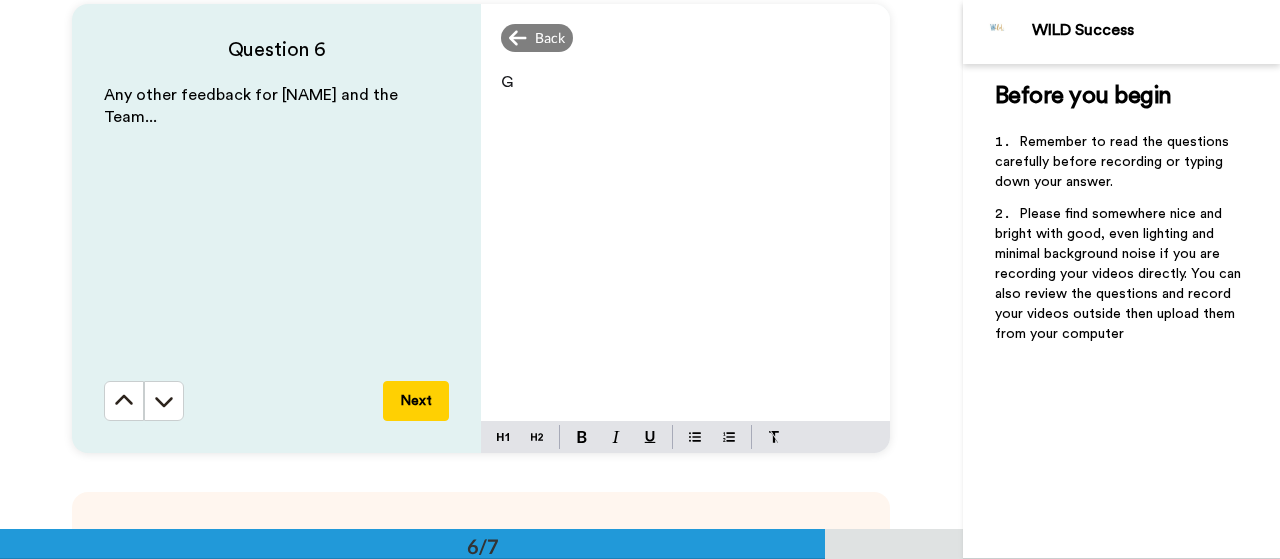 type 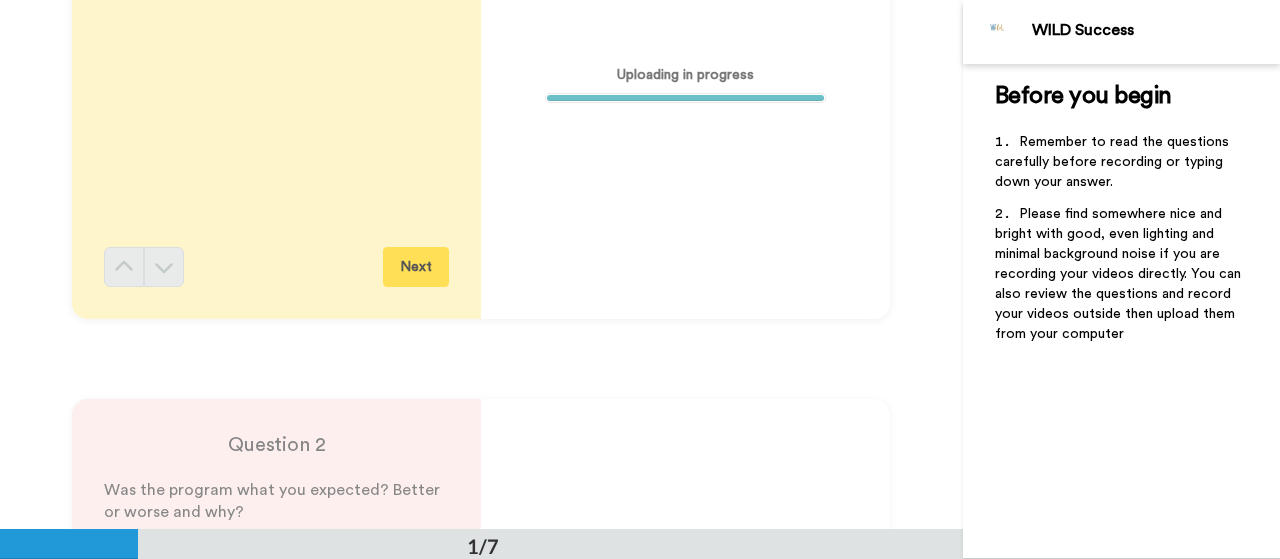 scroll, scrollTop: 0, scrollLeft: 0, axis: both 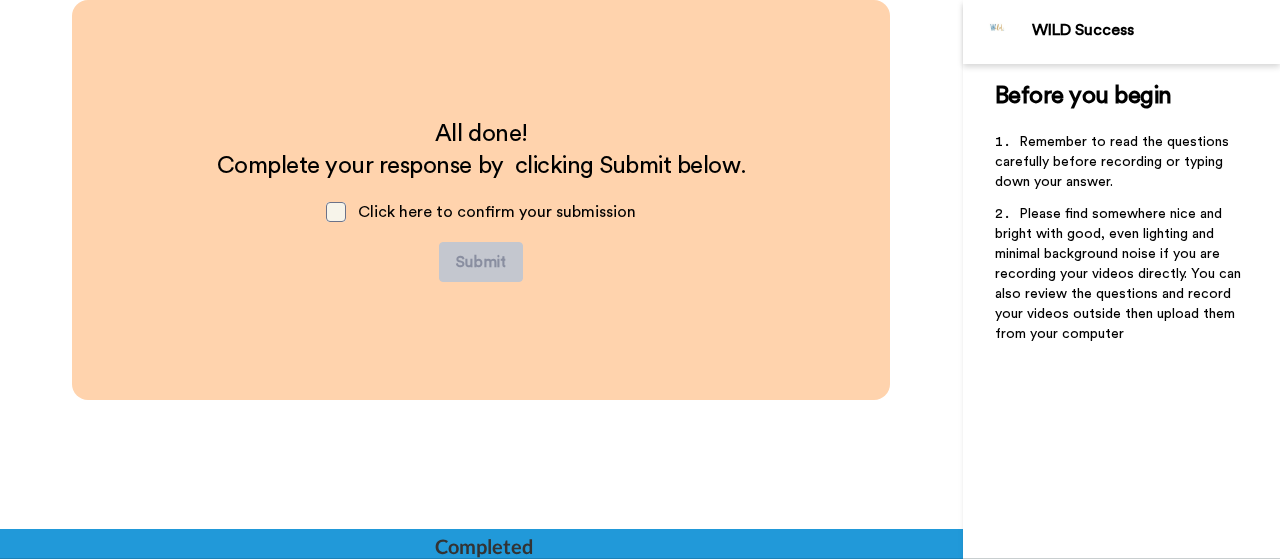 click at bounding box center (336, 212) 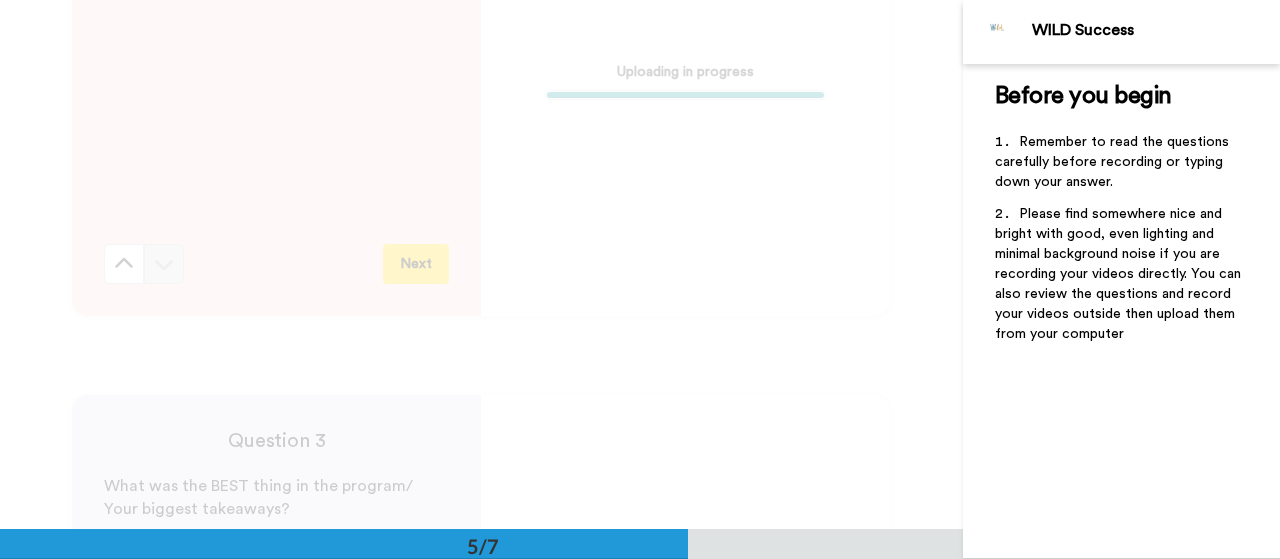 scroll, scrollTop: 537, scrollLeft: 0, axis: vertical 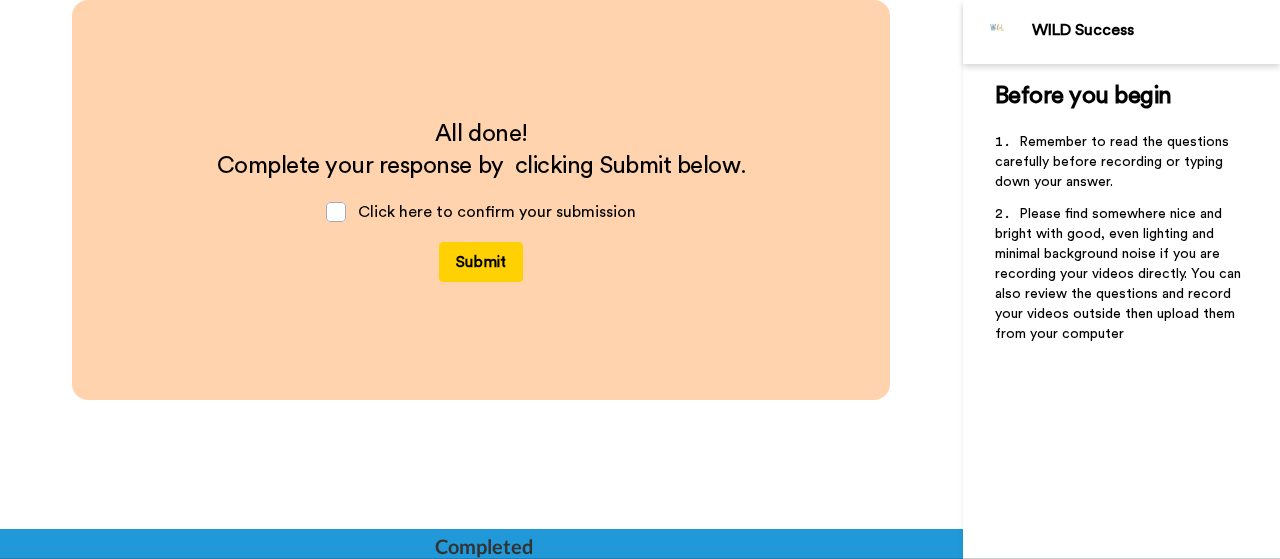 click on "Submit" at bounding box center (481, 262) 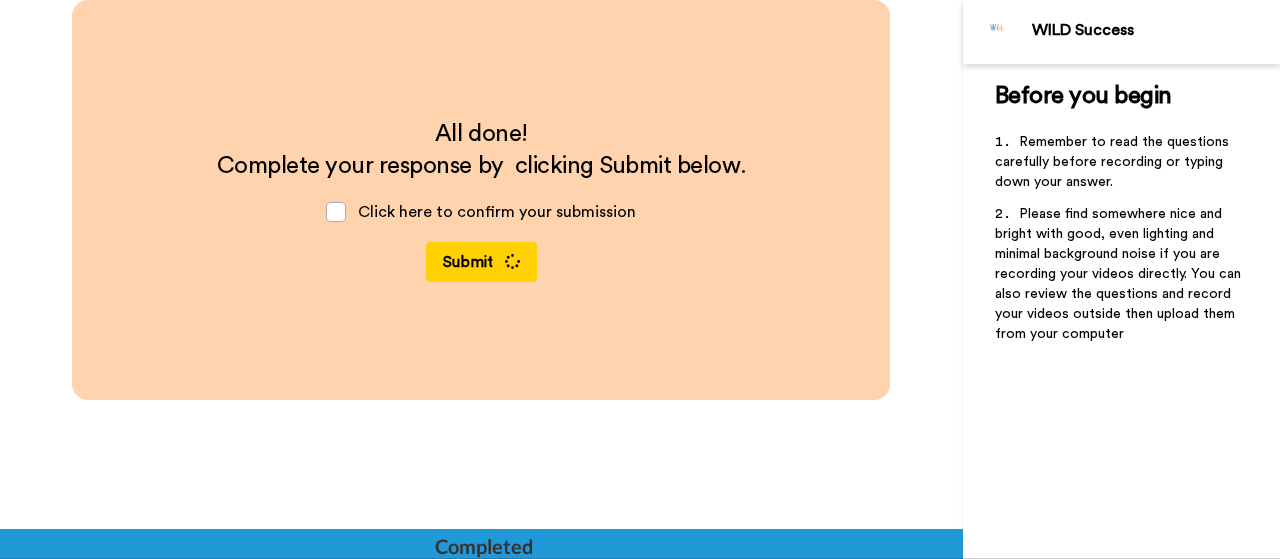 click on "Submit" at bounding box center (481, 262) 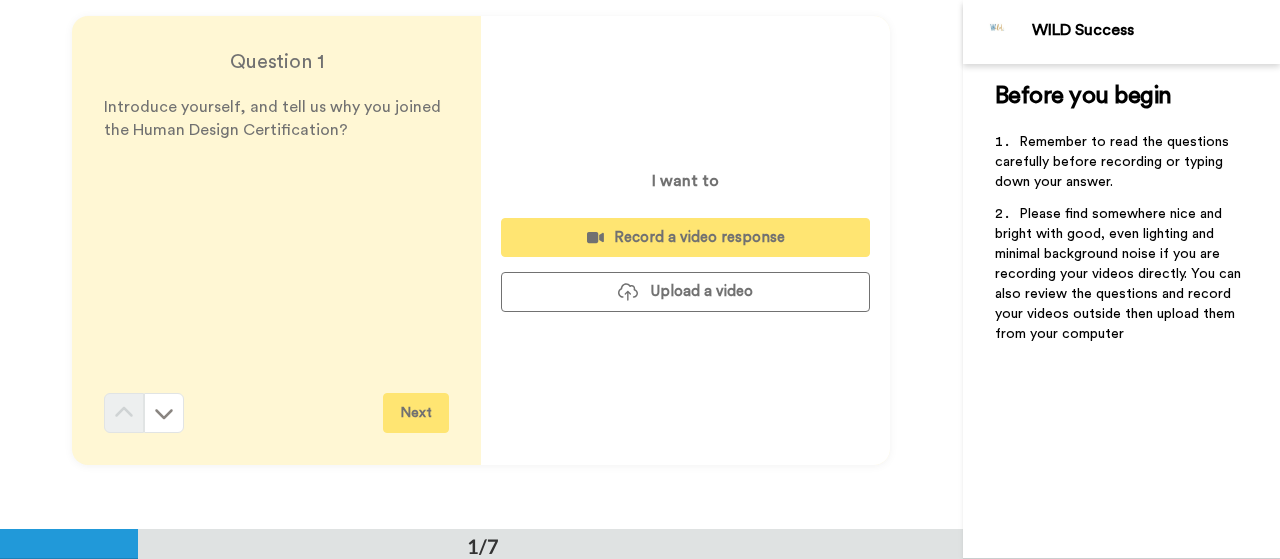 scroll, scrollTop: 0, scrollLeft: 0, axis: both 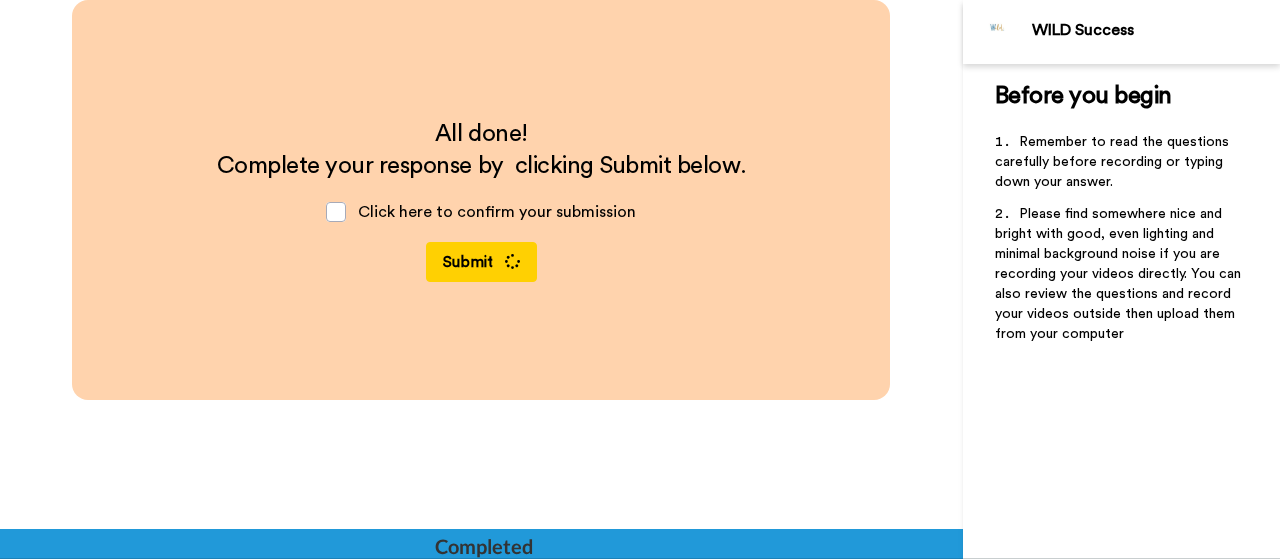 type 